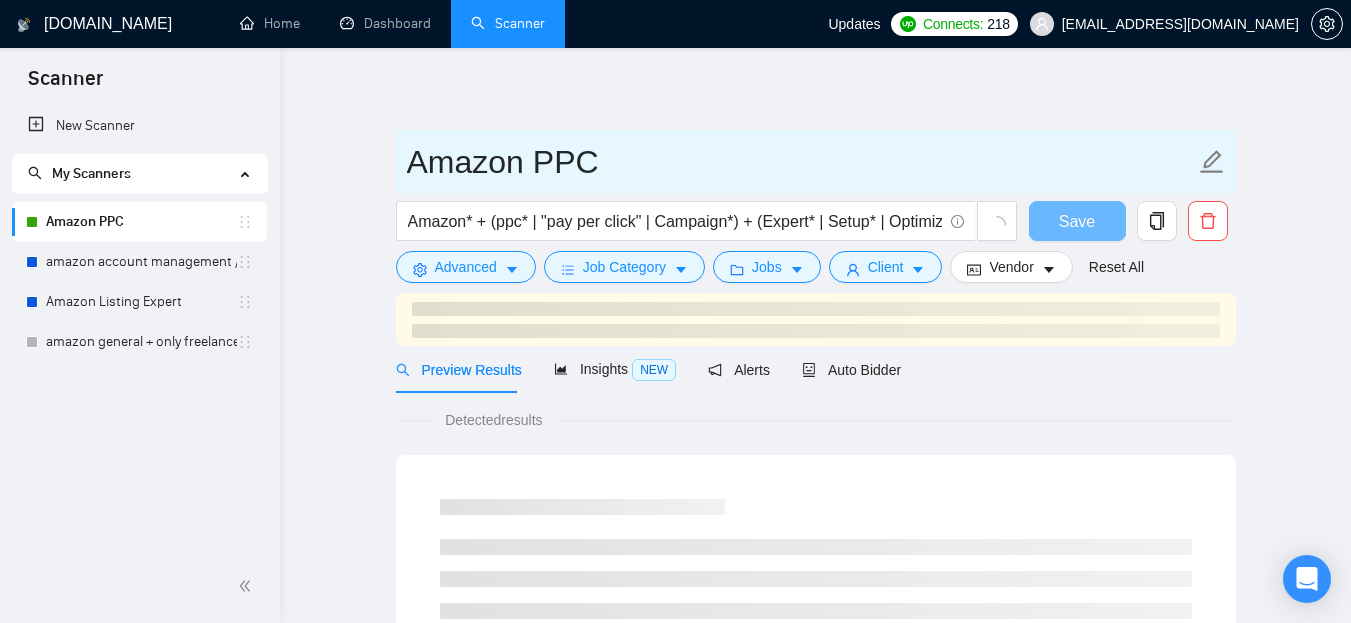 scroll, scrollTop: 0, scrollLeft: 0, axis: both 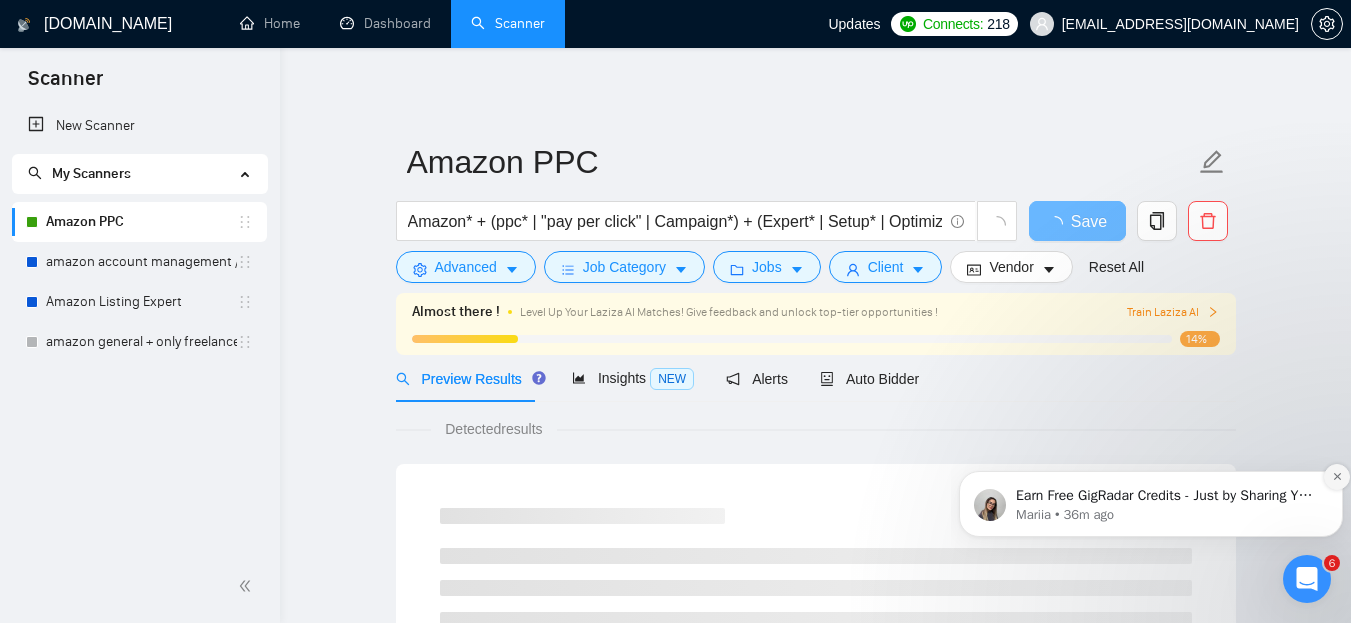 click 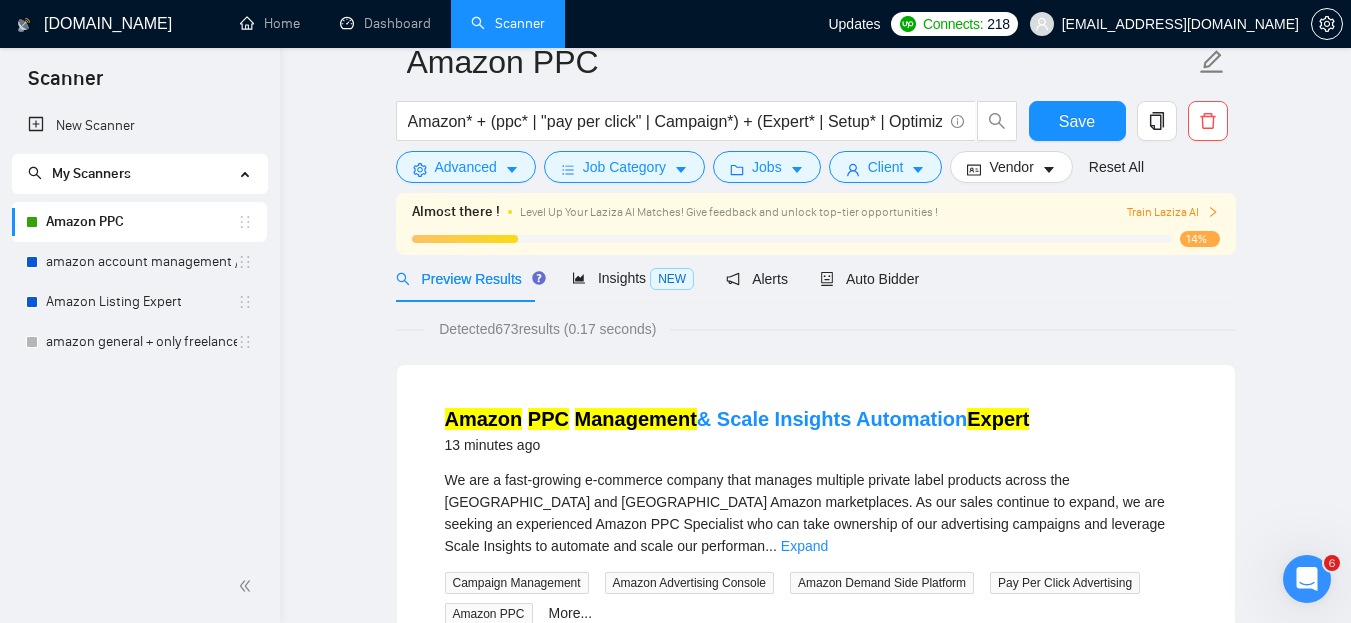 scroll, scrollTop: 0, scrollLeft: 0, axis: both 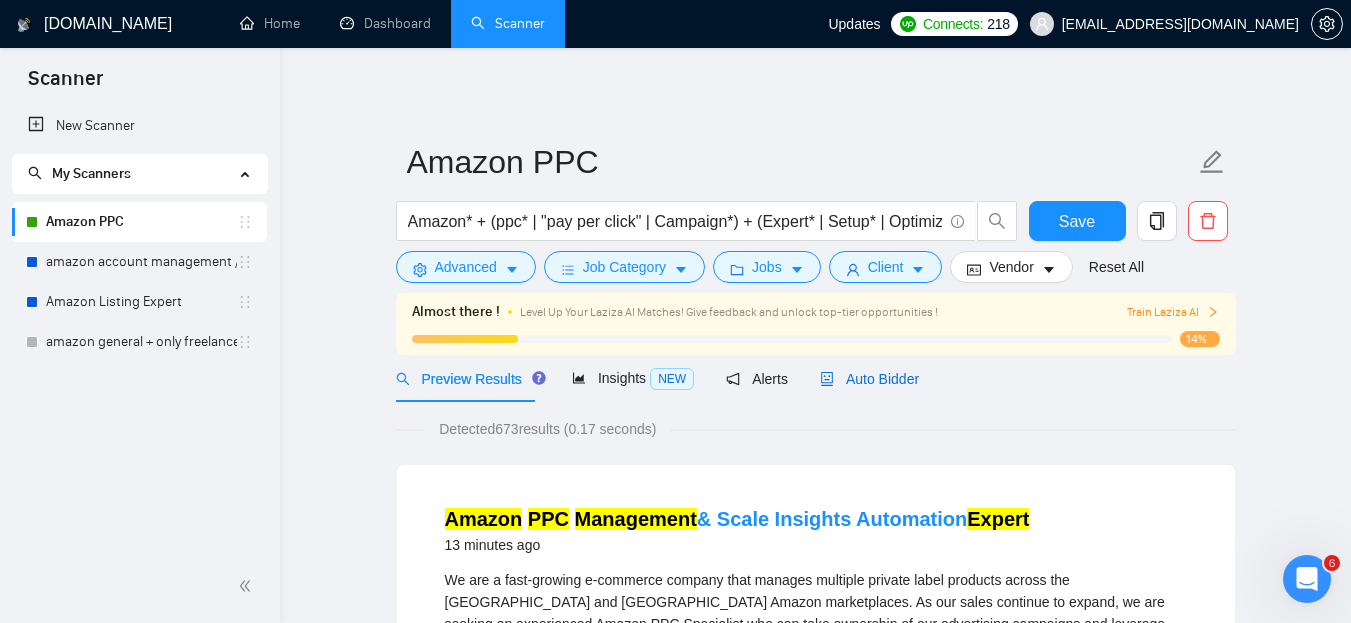 click on "Auto Bidder" at bounding box center [869, 379] 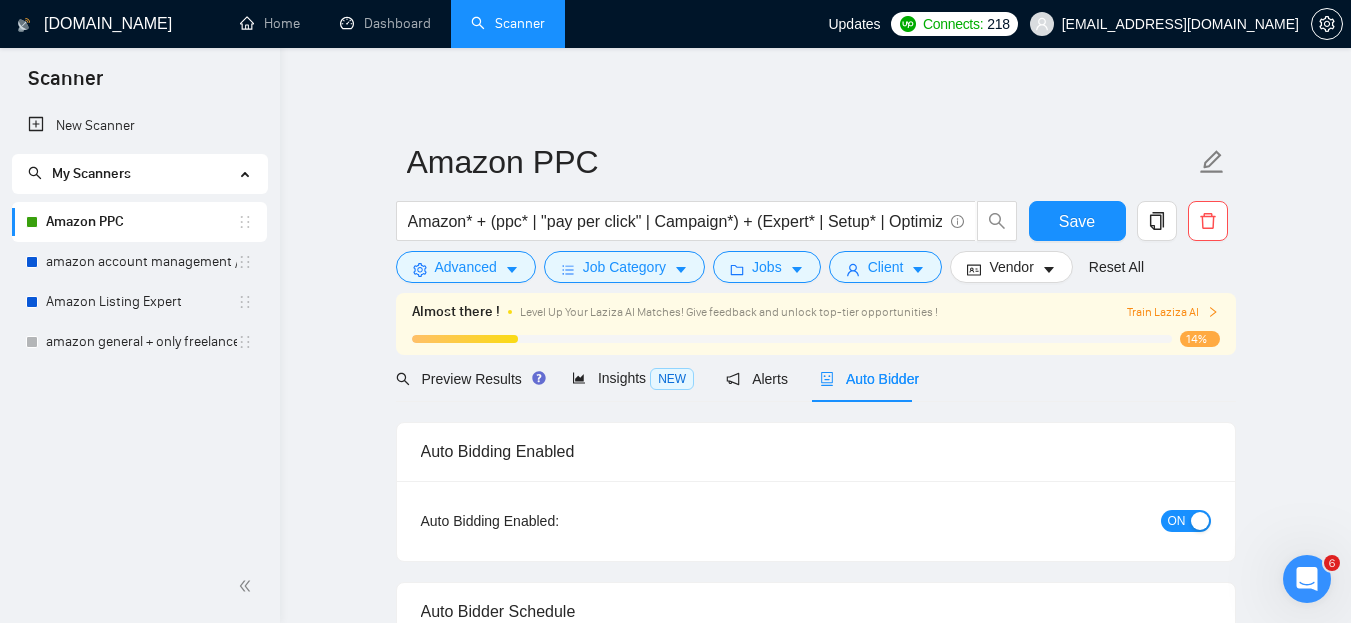 checkbox on "true" 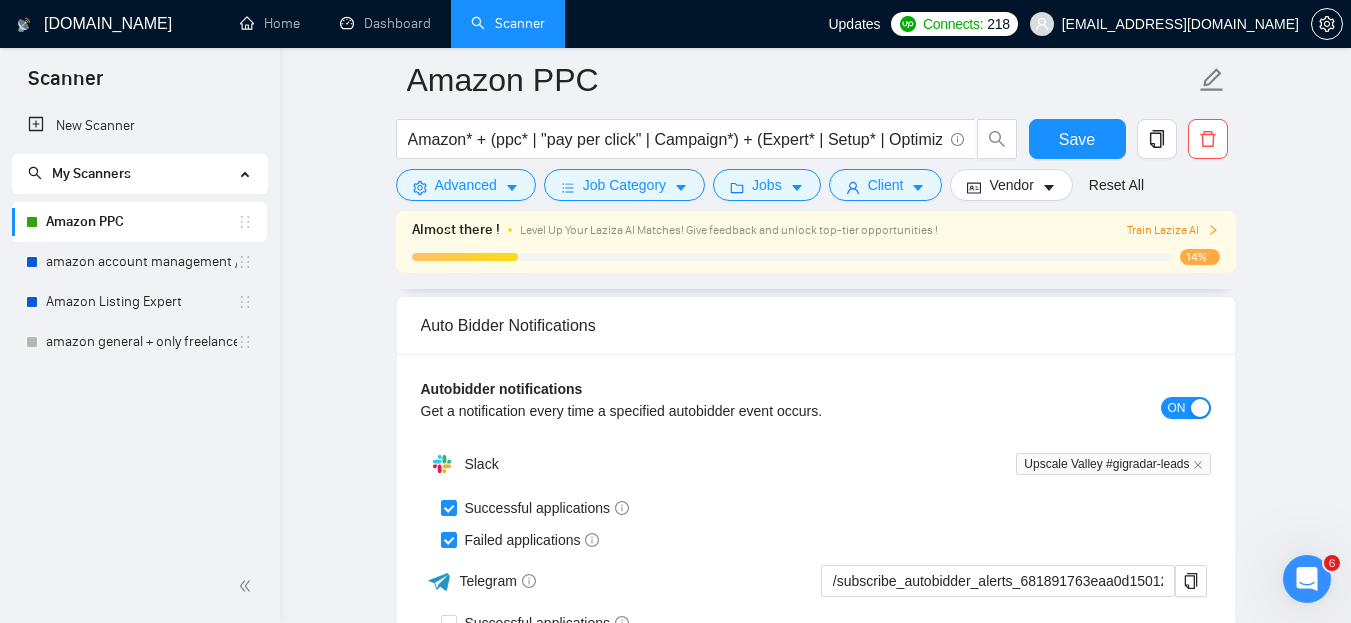 scroll, scrollTop: 4400, scrollLeft: 0, axis: vertical 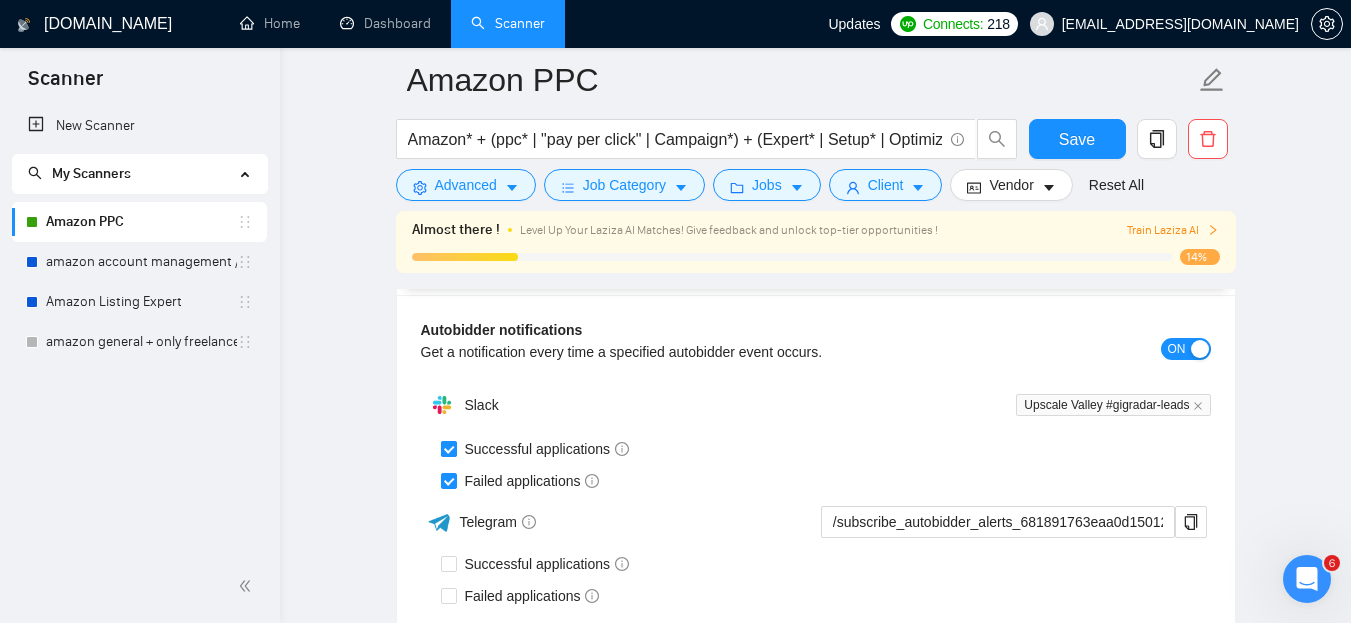 click on "Successful applications" at bounding box center [448, 448] 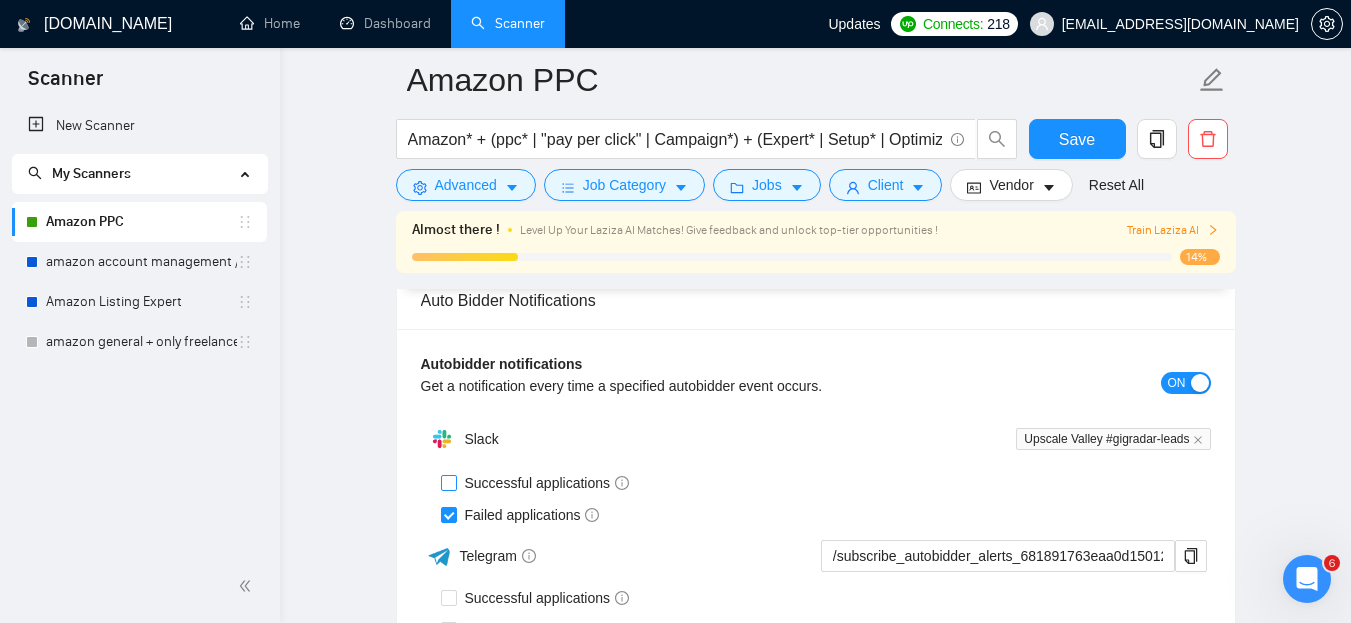scroll, scrollTop: 4400, scrollLeft: 0, axis: vertical 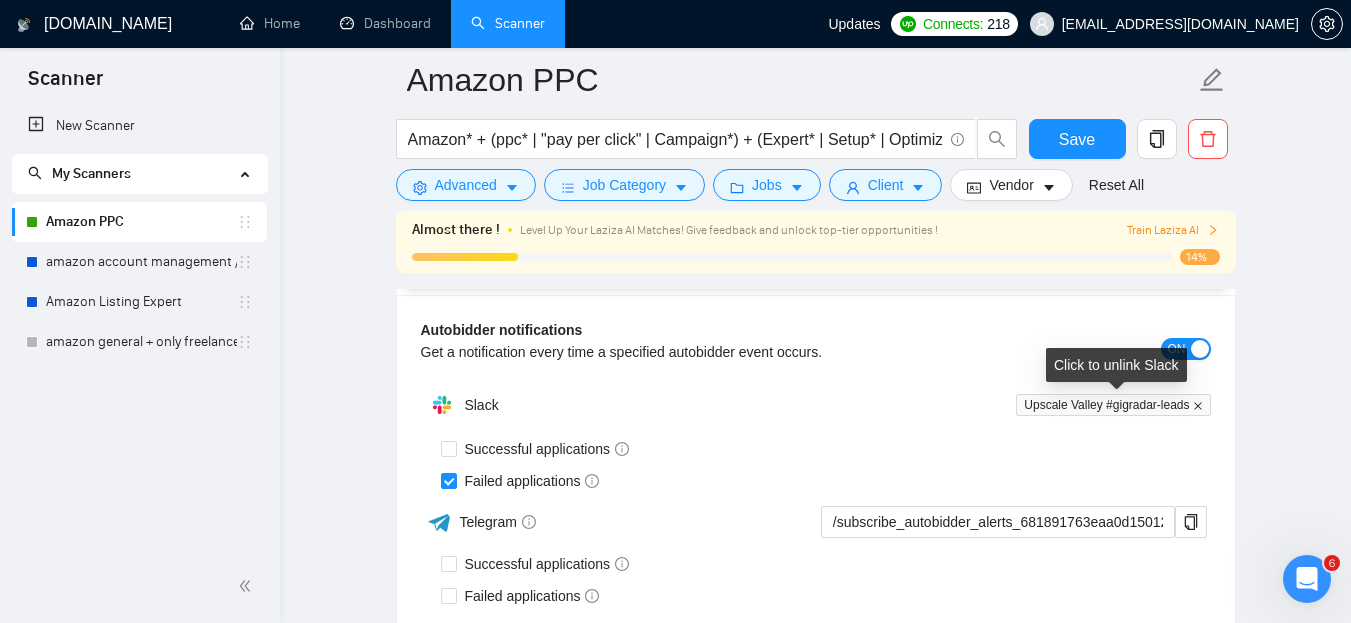 click 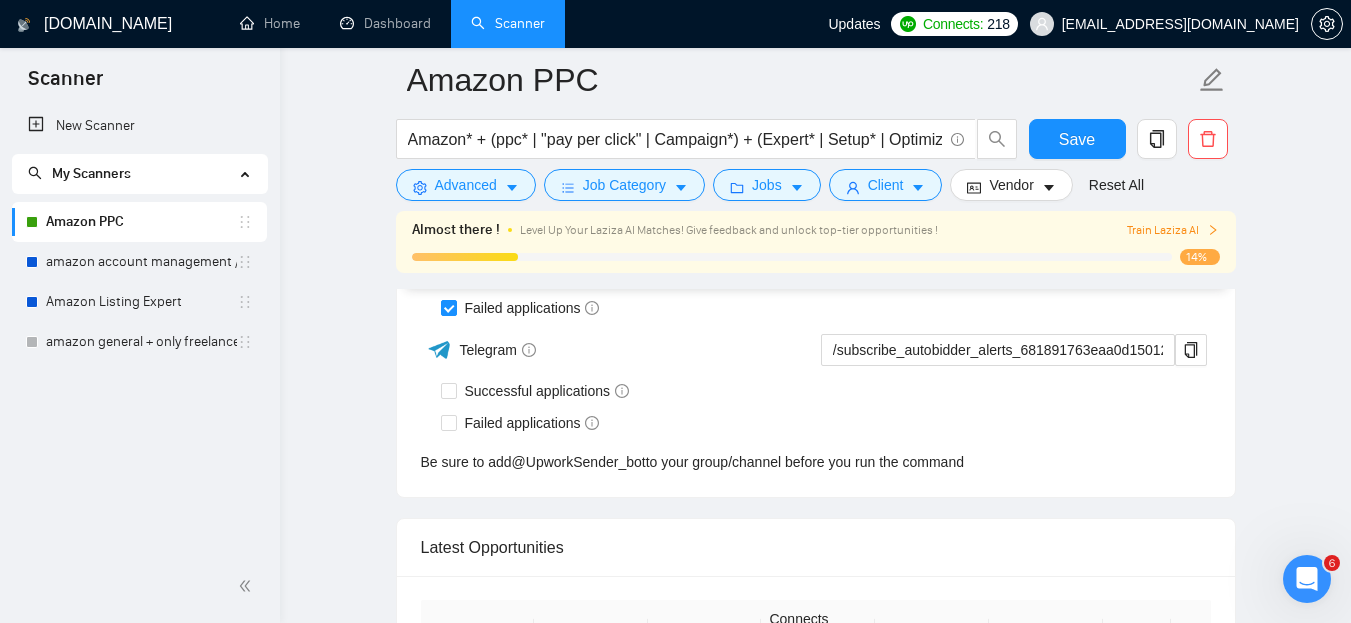 scroll, scrollTop: 4300, scrollLeft: 0, axis: vertical 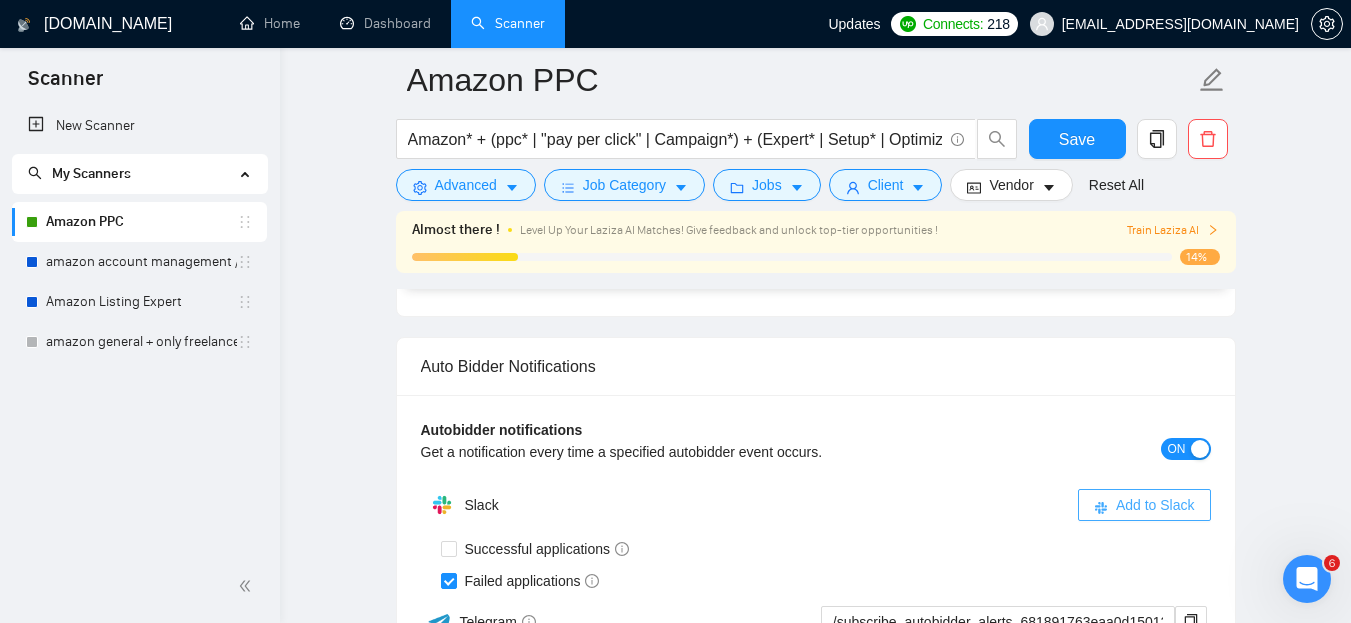 click on "Add to Slack" at bounding box center (1155, 505) 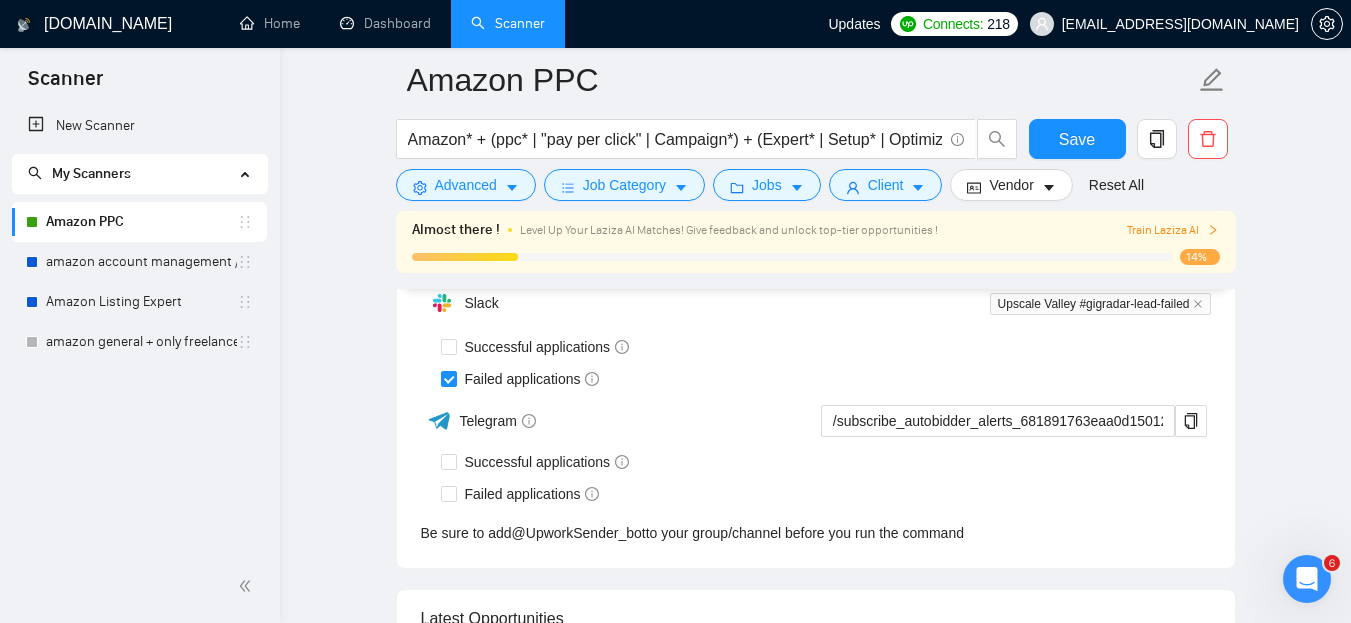 type 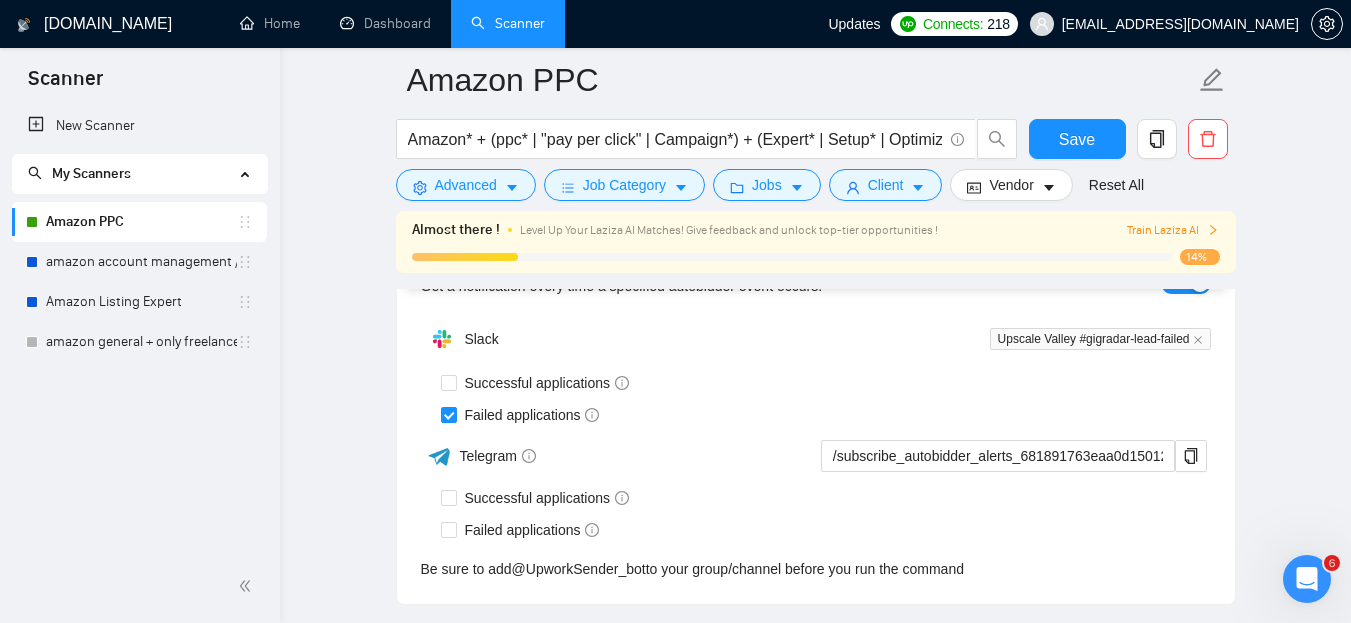 scroll, scrollTop: 4500, scrollLeft: 0, axis: vertical 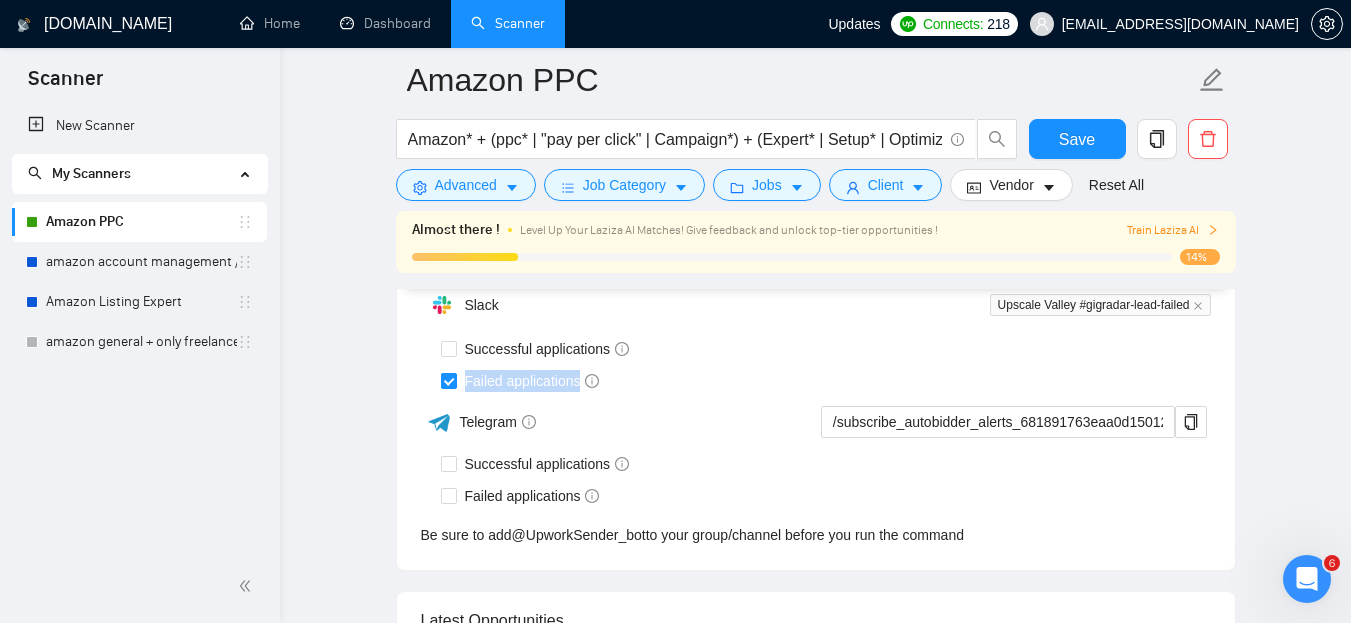 drag, startPoint x: 617, startPoint y: 375, endPoint x: 464, endPoint y: 382, distance: 153.16005 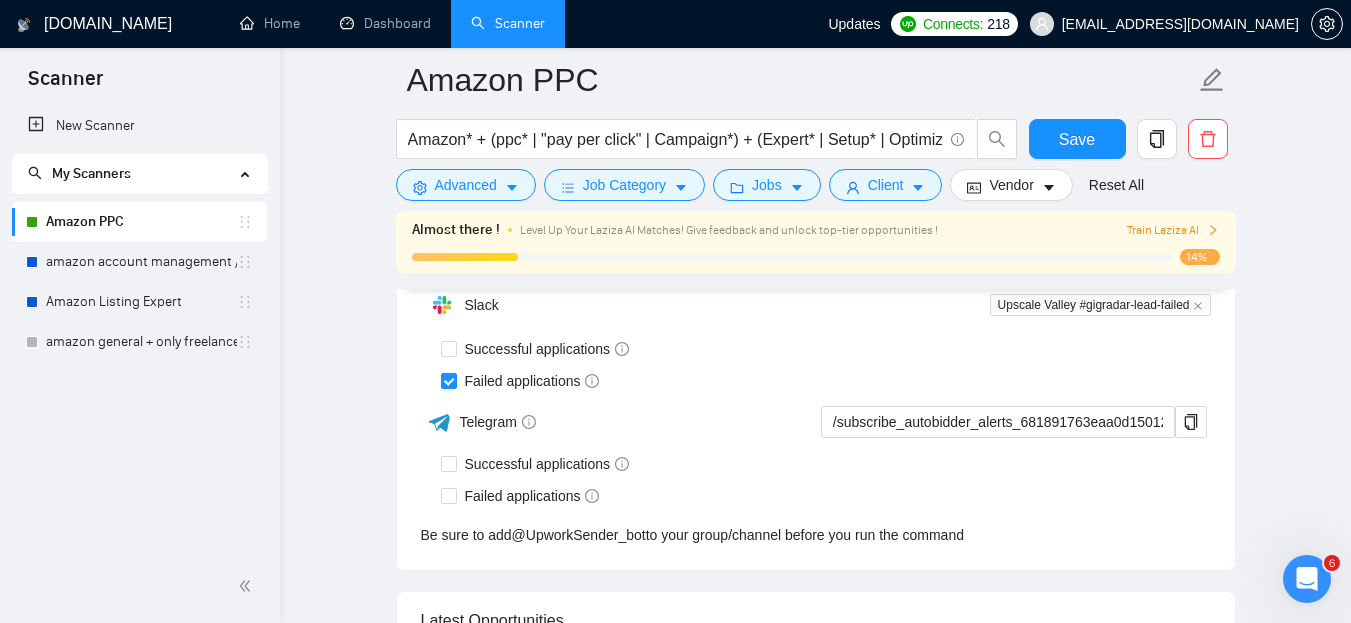 click on "Failed applications" at bounding box center [826, 381] 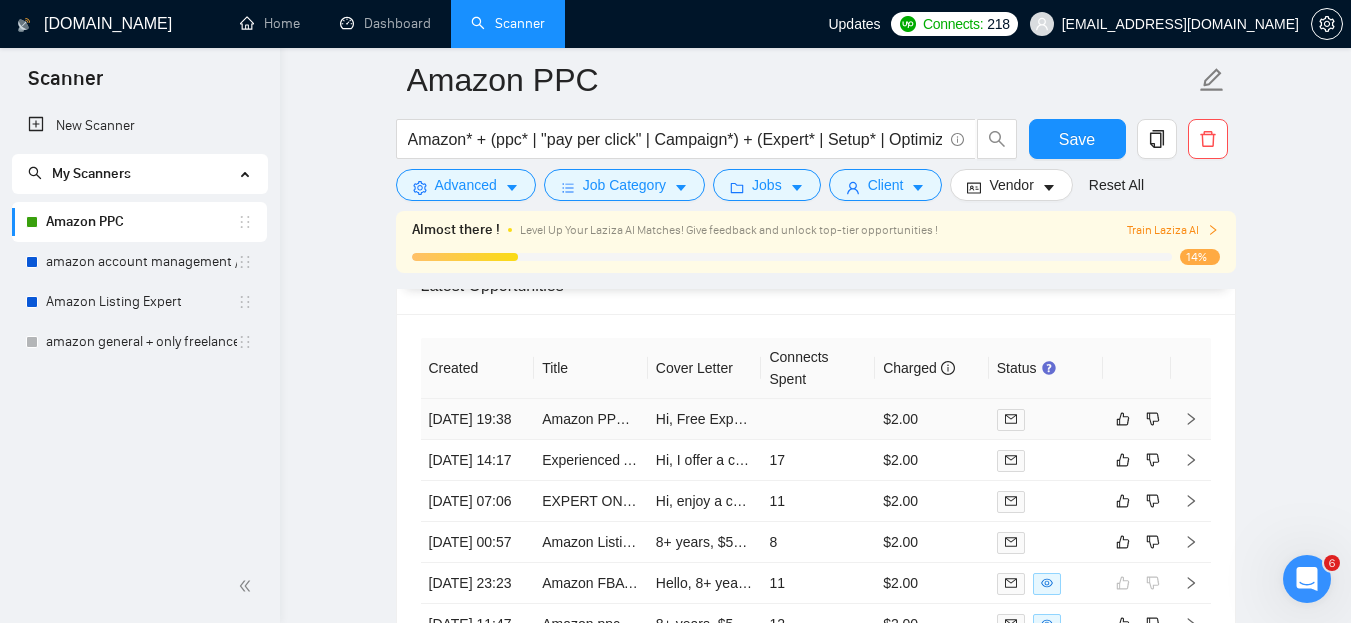 scroll, scrollTop: 4800, scrollLeft: 0, axis: vertical 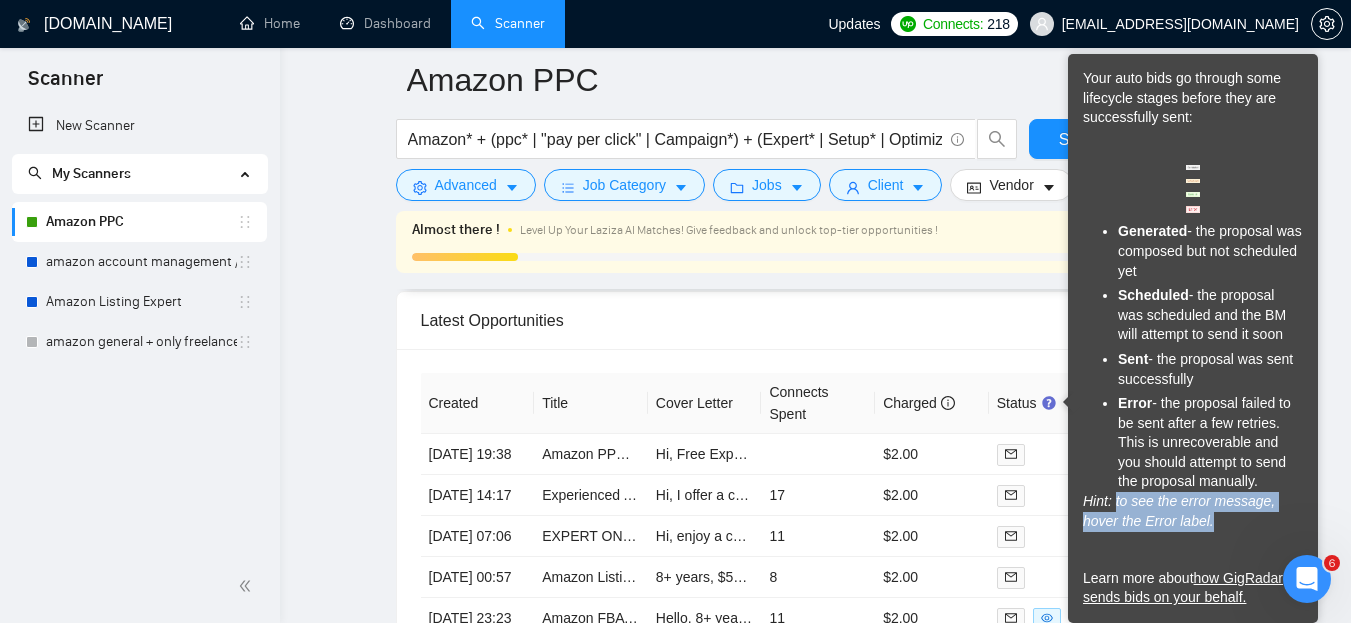 drag, startPoint x: 1116, startPoint y: 501, endPoint x: 1228, endPoint y: 516, distance: 113 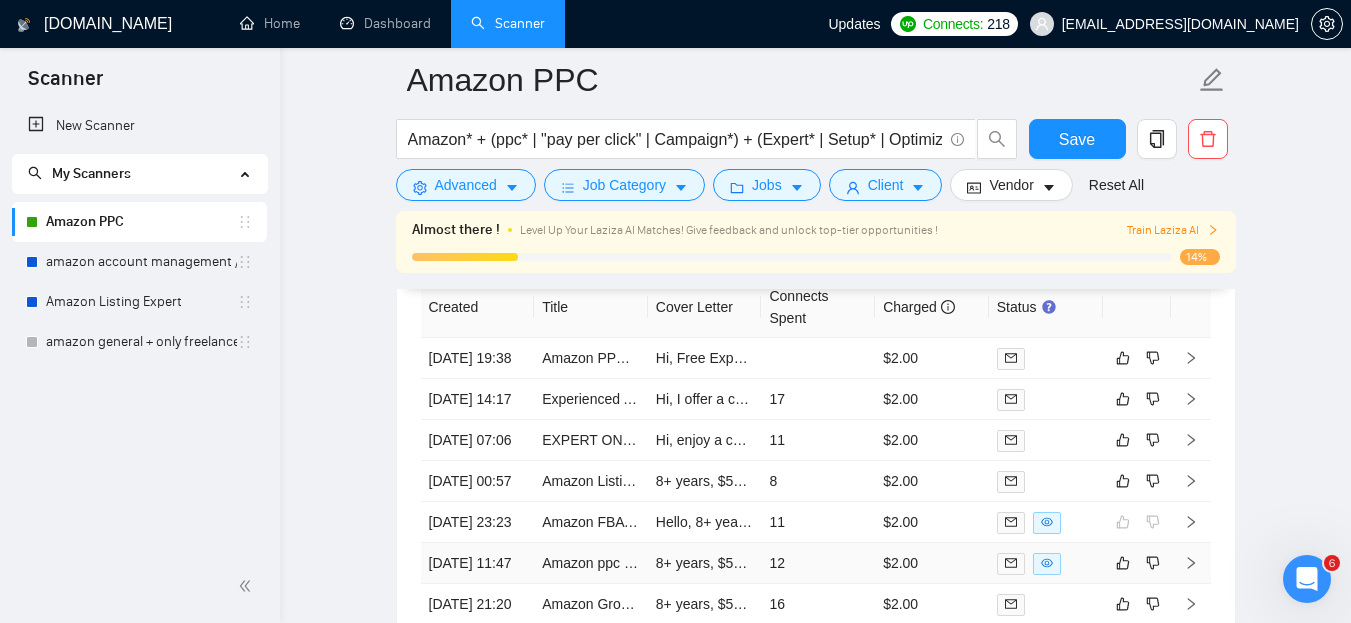 scroll, scrollTop: 4900, scrollLeft: 0, axis: vertical 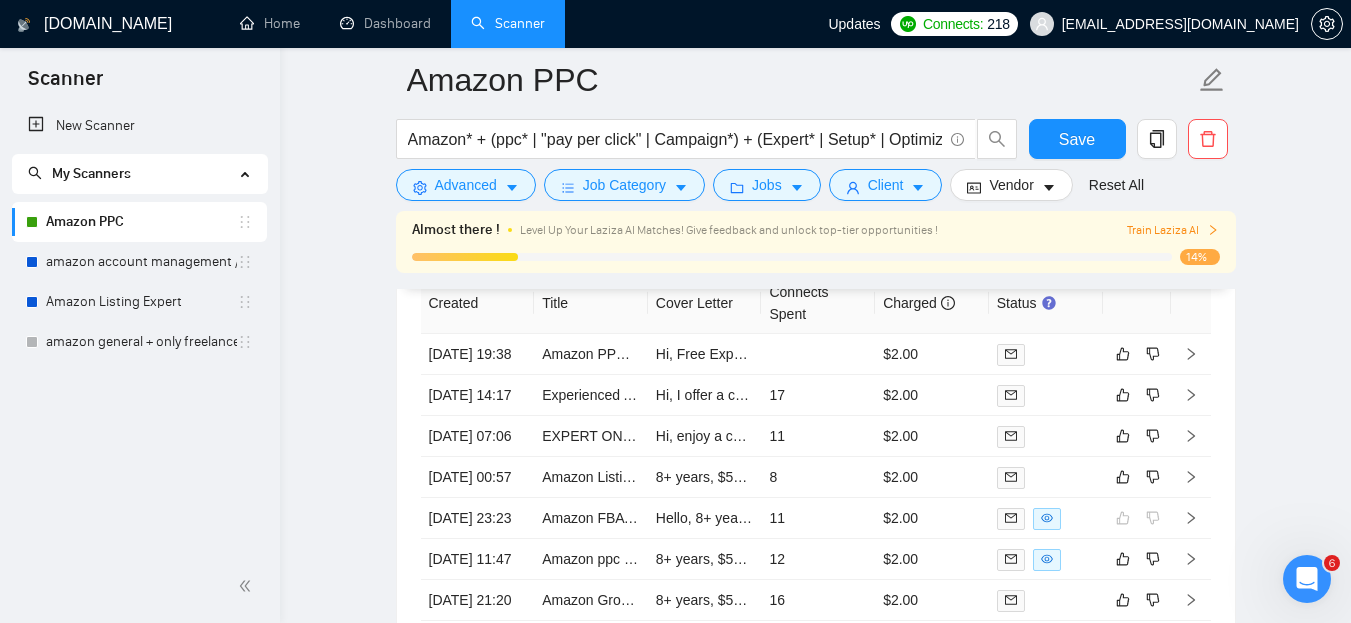 click on "Almost there !" at bounding box center [456, 230] 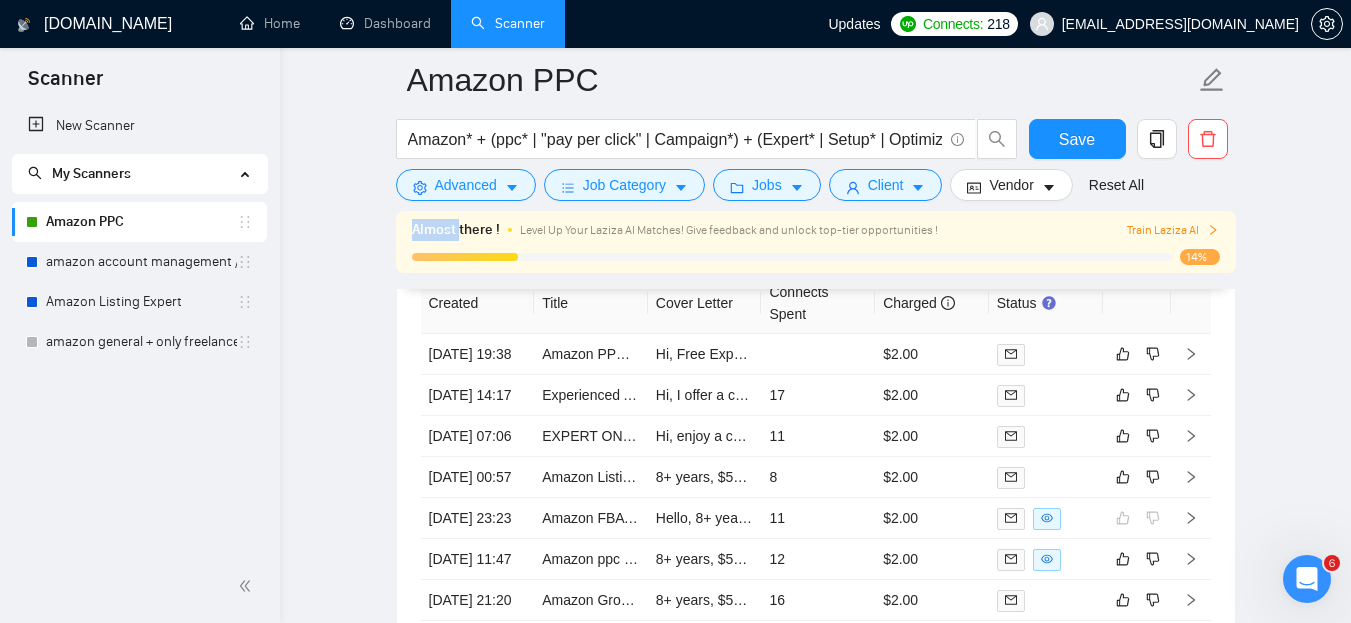 click on "Almost there !" at bounding box center [456, 230] 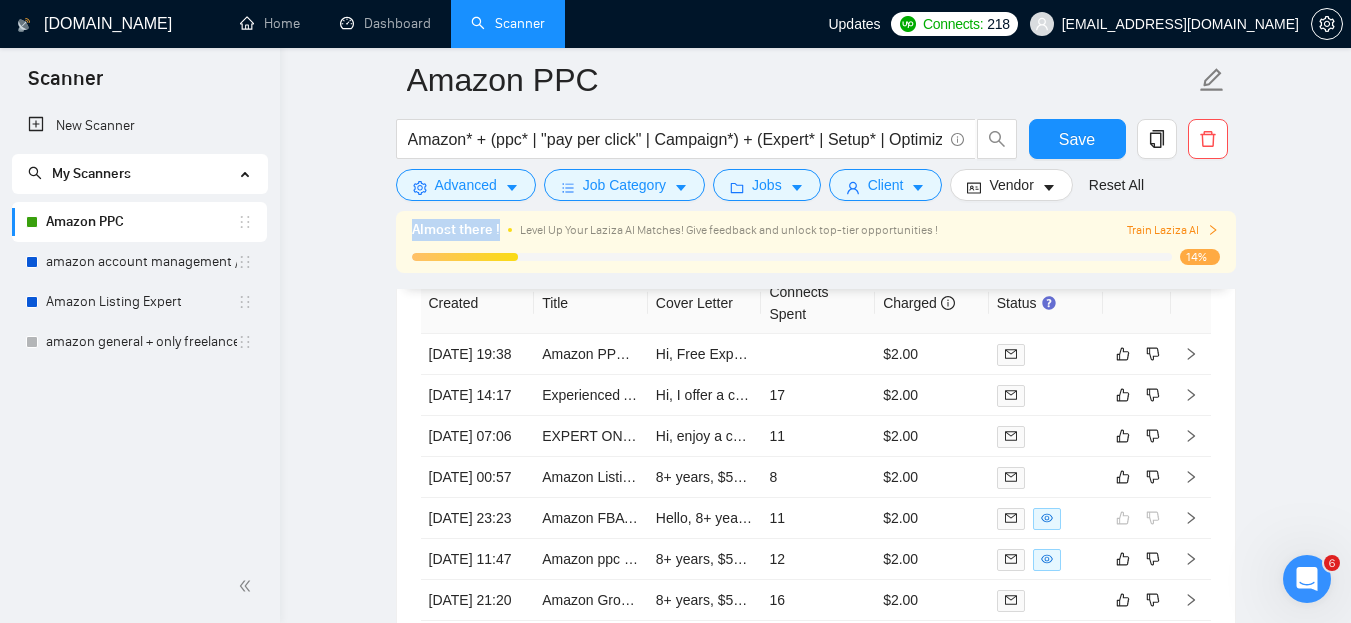 click on "Almost there !" at bounding box center (456, 230) 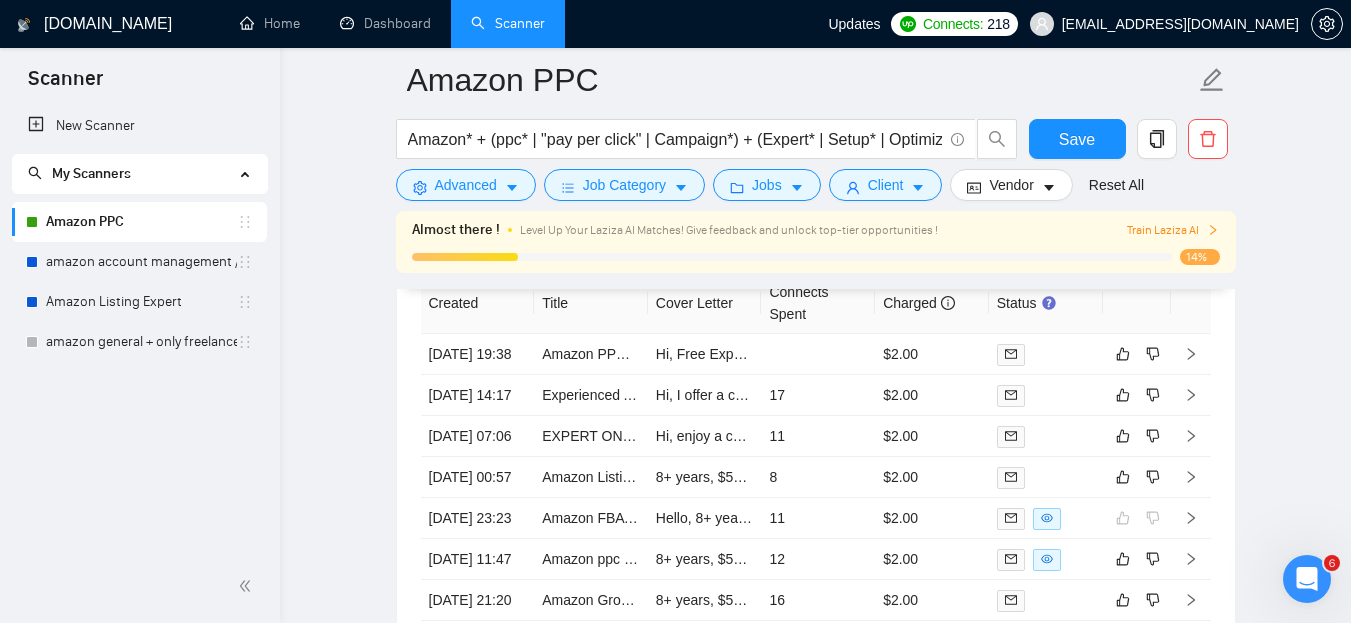 click on "Almost there ! Level Up Your Laziza AI Matches! Give feedback and unlock top-tier opportunities ! Train Laziza AI 14%" at bounding box center [816, 242] 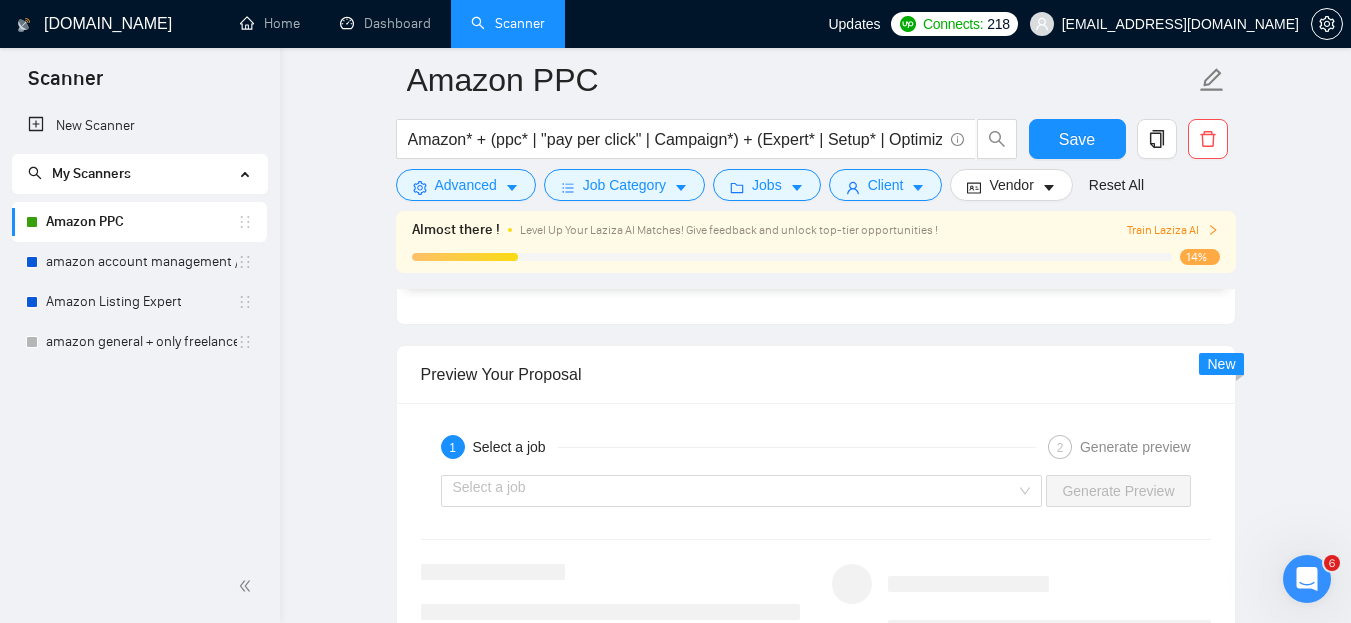 scroll, scrollTop: 3300, scrollLeft: 0, axis: vertical 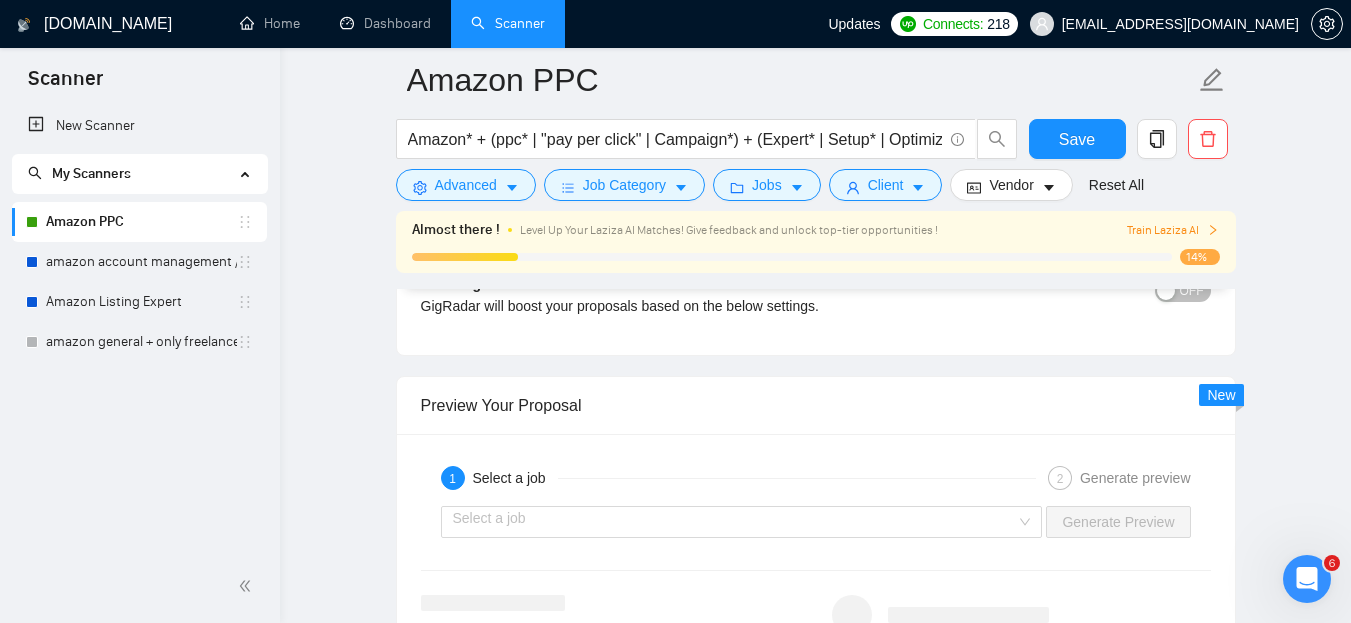 click on "New" at bounding box center [1221, 395] 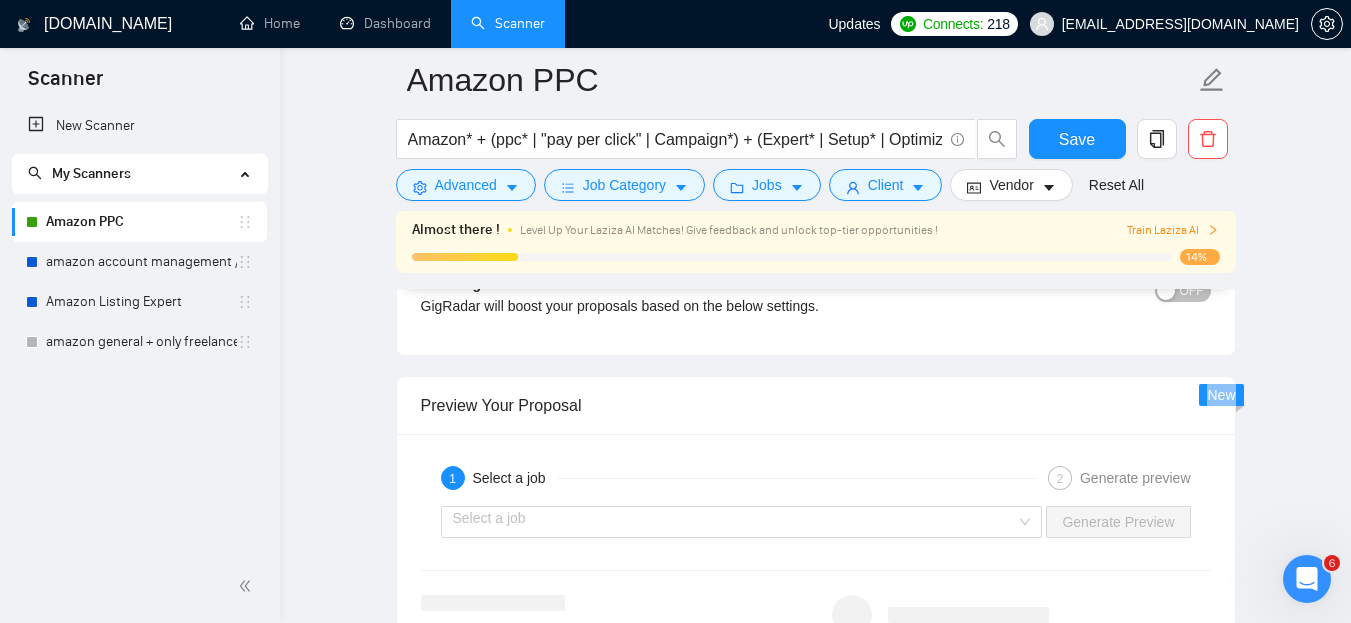 click on "New" at bounding box center [1221, 395] 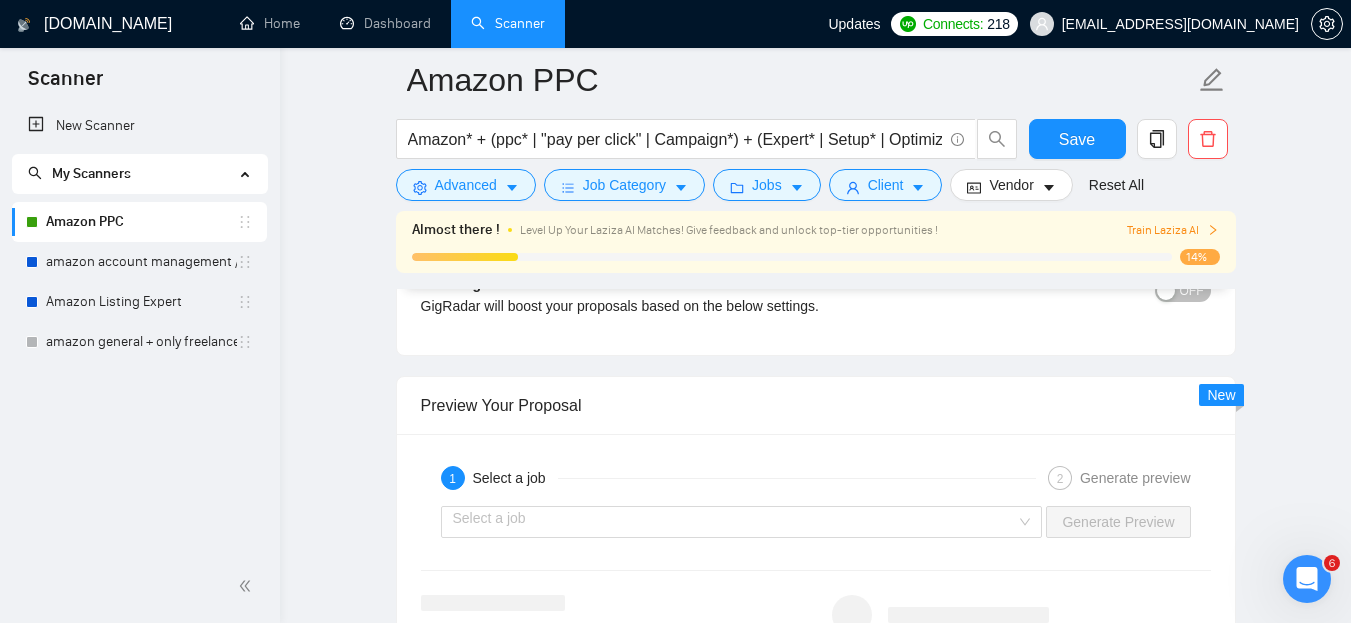 click on "Amazon PPC Amazon* + (ppc* | "pay per click" | Campaign*) + (Expert* | Setup* | Optimize* | Advertise* | Manage* | Specialist*) Save Advanced   Job Category   Jobs   Client   Vendor   Reset All Almost there ! Level Up Your Laziza AI Matches! Give feedback and unlock top-tier opportunities ! Train Laziza AI 14% Preview Results Insights NEW Alerts Auto Bidder Auto Bidding Enabled Auto Bidding Enabled: ON Auto Bidder Schedule Auto Bidding Type: Automated (recommended) Semi-automated Auto Bidding Schedule: 24/7 Custom Custom Auto Bidder Schedule Repeat every week [DATE] [DATE] [DATE] [DATE] [DATE] [DATE] [DATE] Active Hours ( [GEOGRAPHIC_DATA]/[GEOGRAPHIC_DATA] ): From: To: ( 24  hours) [GEOGRAPHIC_DATA]/[GEOGRAPHIC_DATA] Auto Bidding Type Select your bidding algorithm: Choose the algorithm for you bidding. The price per proposal does not include your connects expenditure. Template Bidder Works great for narrow segments and short cover letters that don't change. 0.50  credits / proposal Sardor AI 🤖 1.00  credits / proposal Experimental 👑" at bounding box center (815, -406) 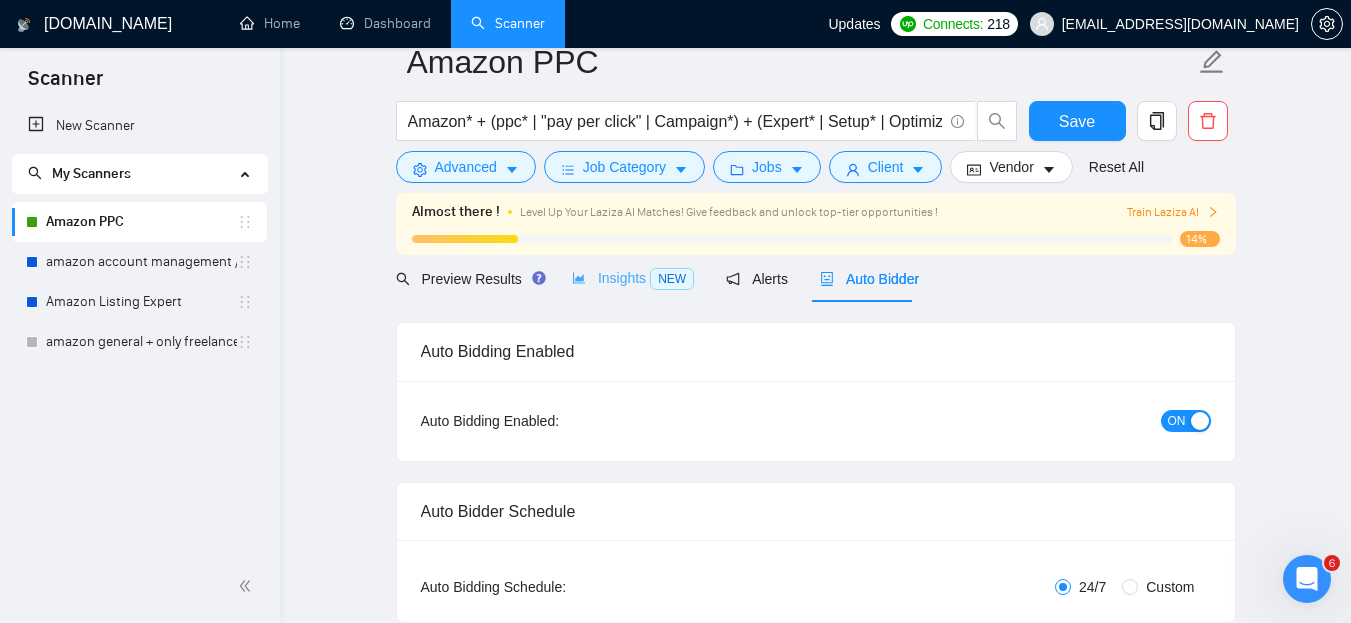 scroll, scrollTop: 0, scrollLeft: 0, axis: both 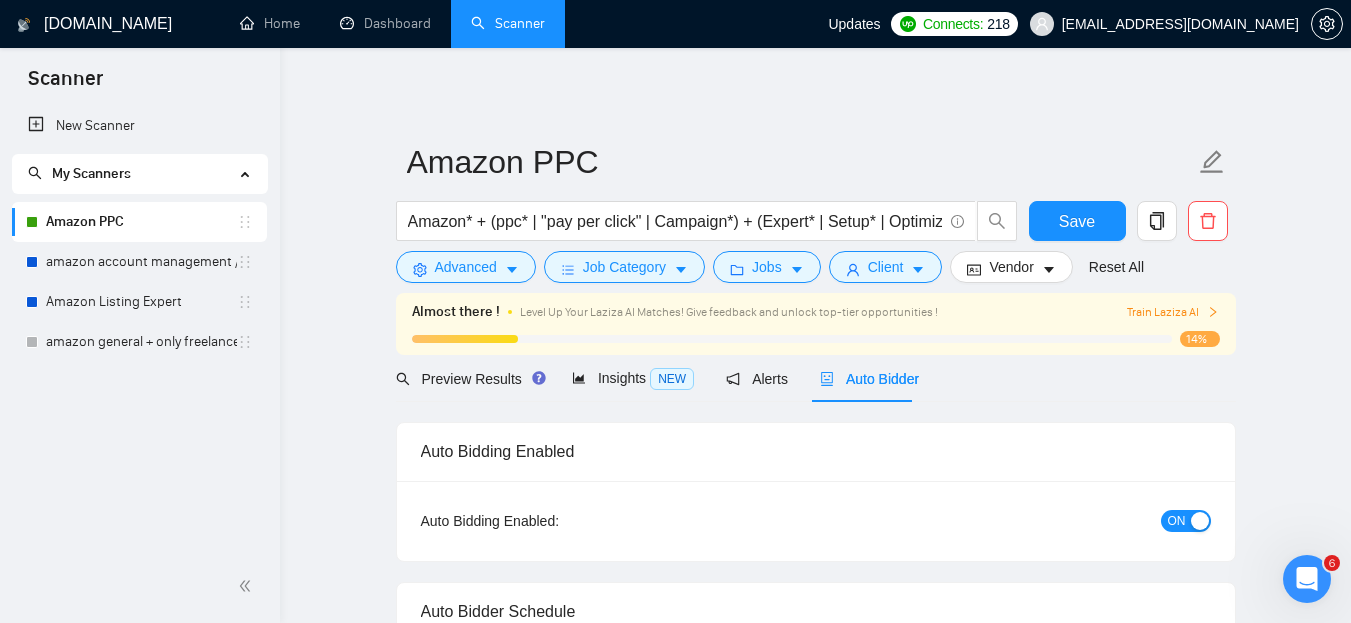 click on "Almost there !" at bounding box center [456, 312] 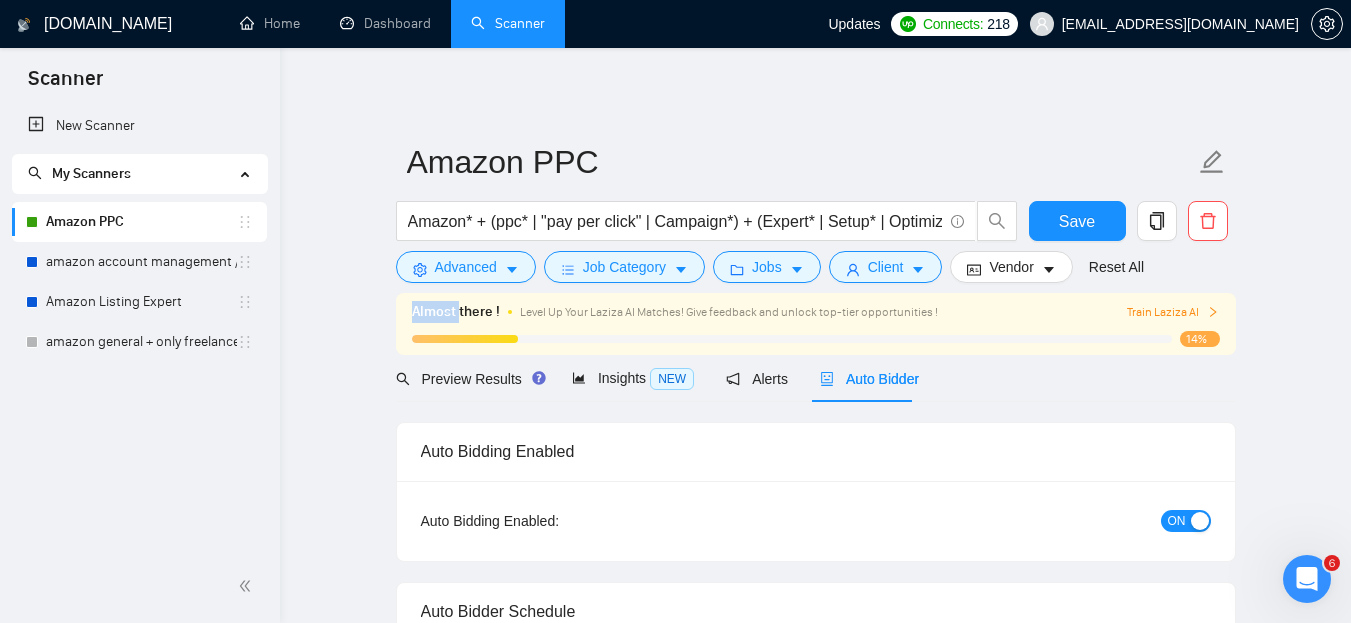 click on "Almost there !" at bounding box center [456, 312] 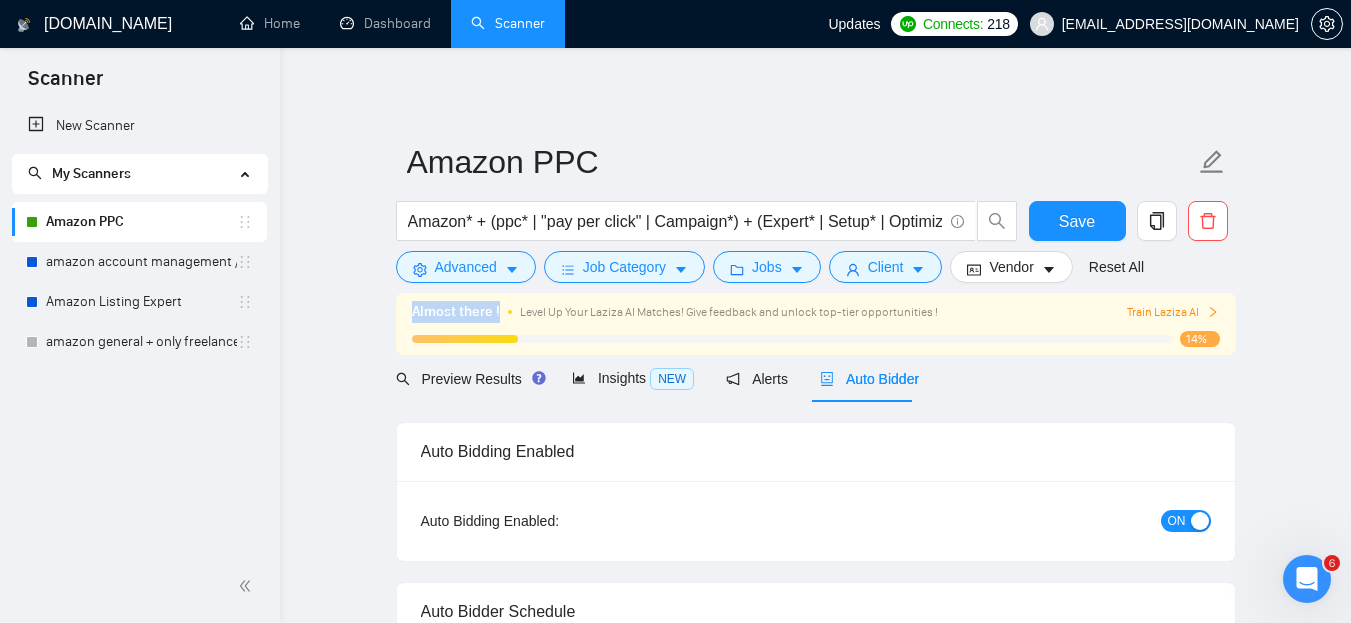 click on "Almost there !" at bounding box center [456, 312] 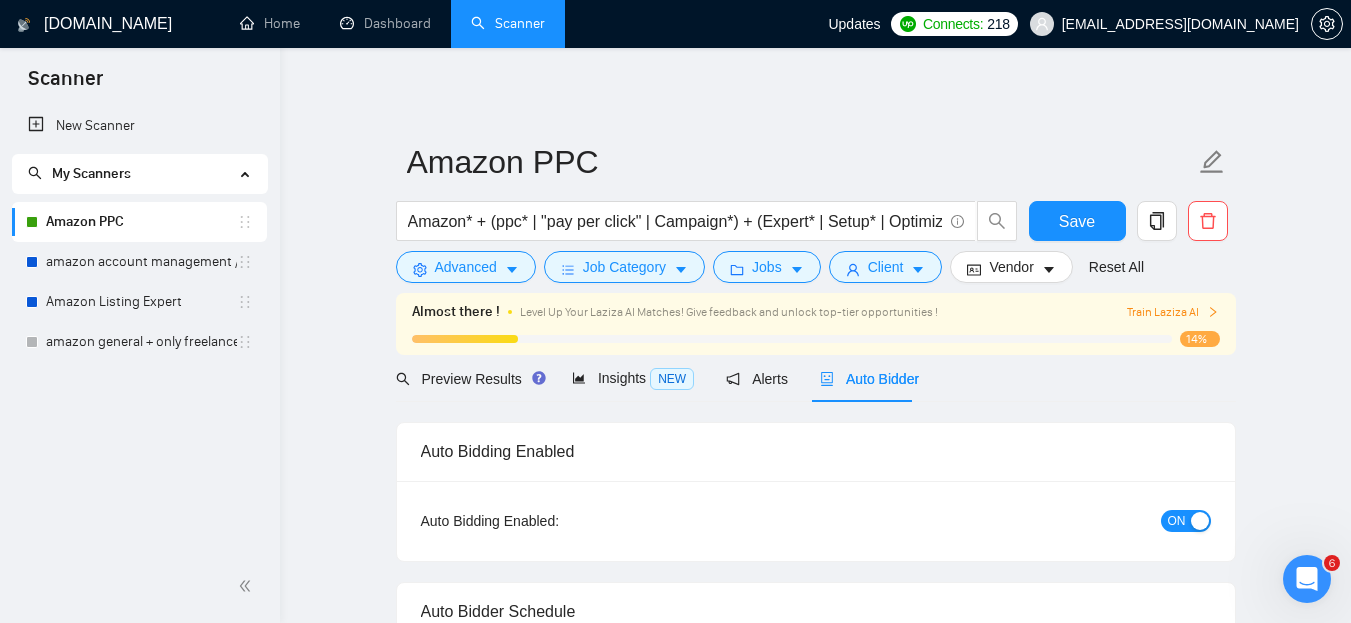 click on "Almost there ! Level Up Your Laziza AI Matches! Give feedback and unlock top-tier opportunities ! Train Laziza AI 14%" at bounding box center (816, 324) 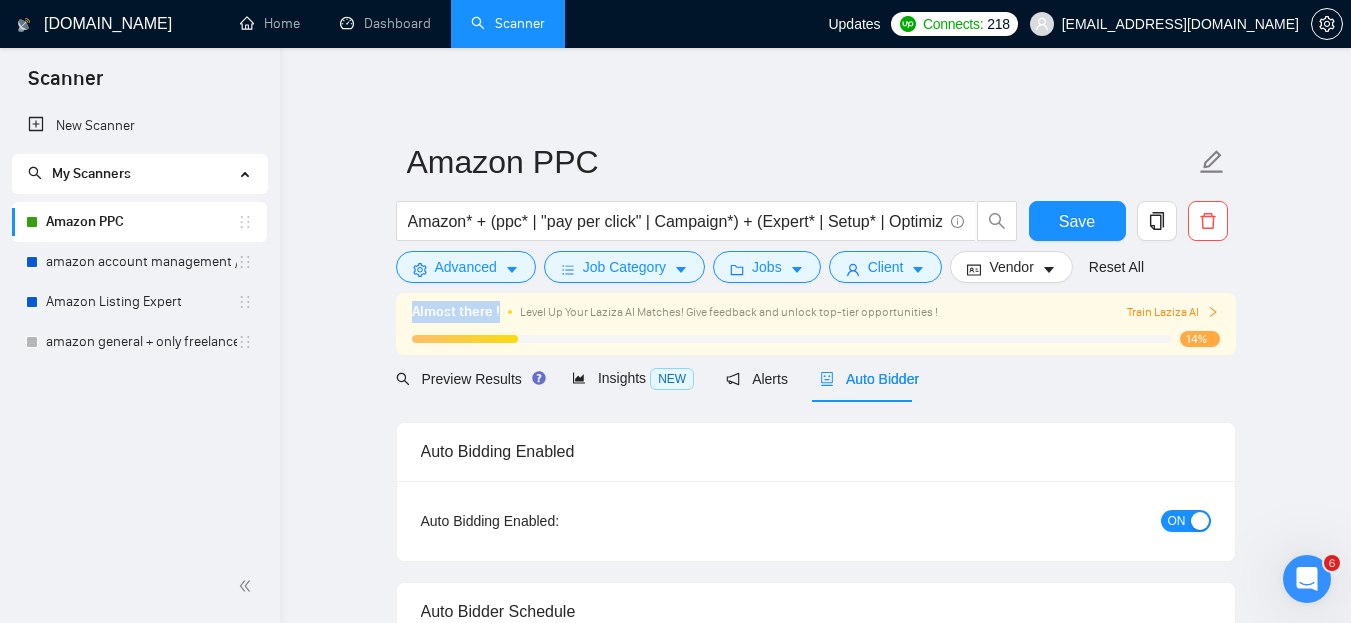 drag, startPoint x: 501, startPoint y: 312, endPoint x: 403, endPoint y: 317, distance: 98.12747 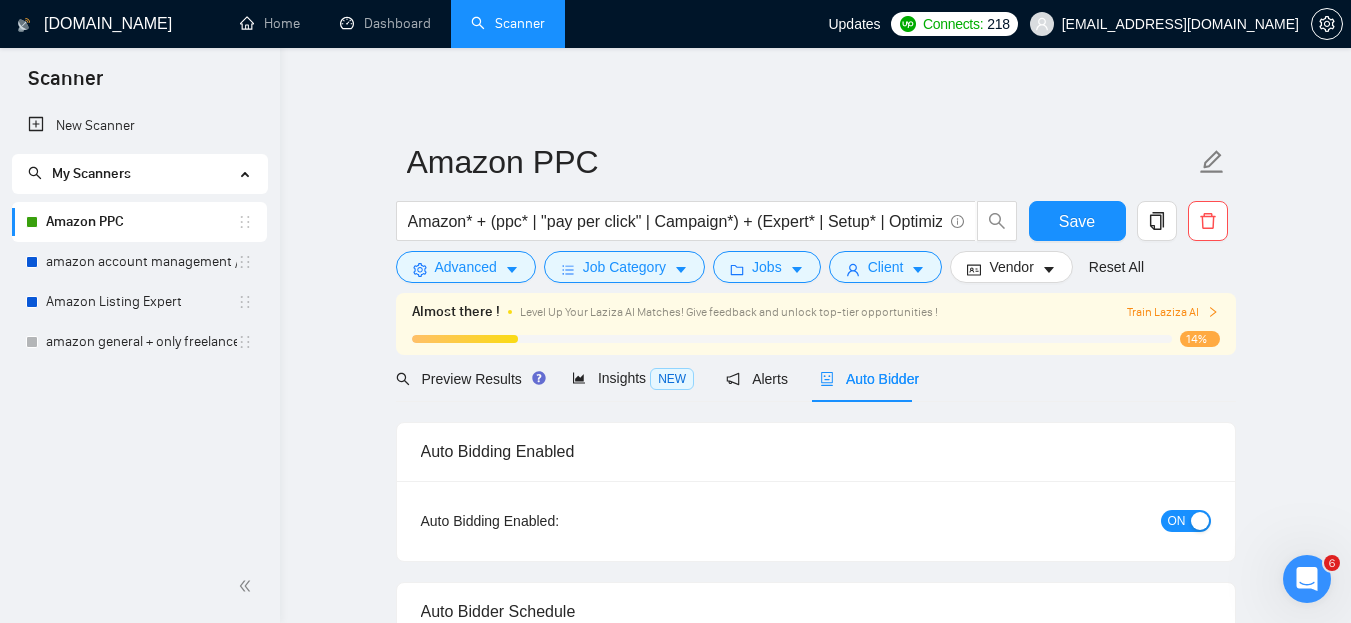 click on "Almost there ! Level Up Your Laziza AI Matches! Give feedback and unlock top-tier opportunities ! Train Laziza AI 14%" at bounding box center (816, 324) 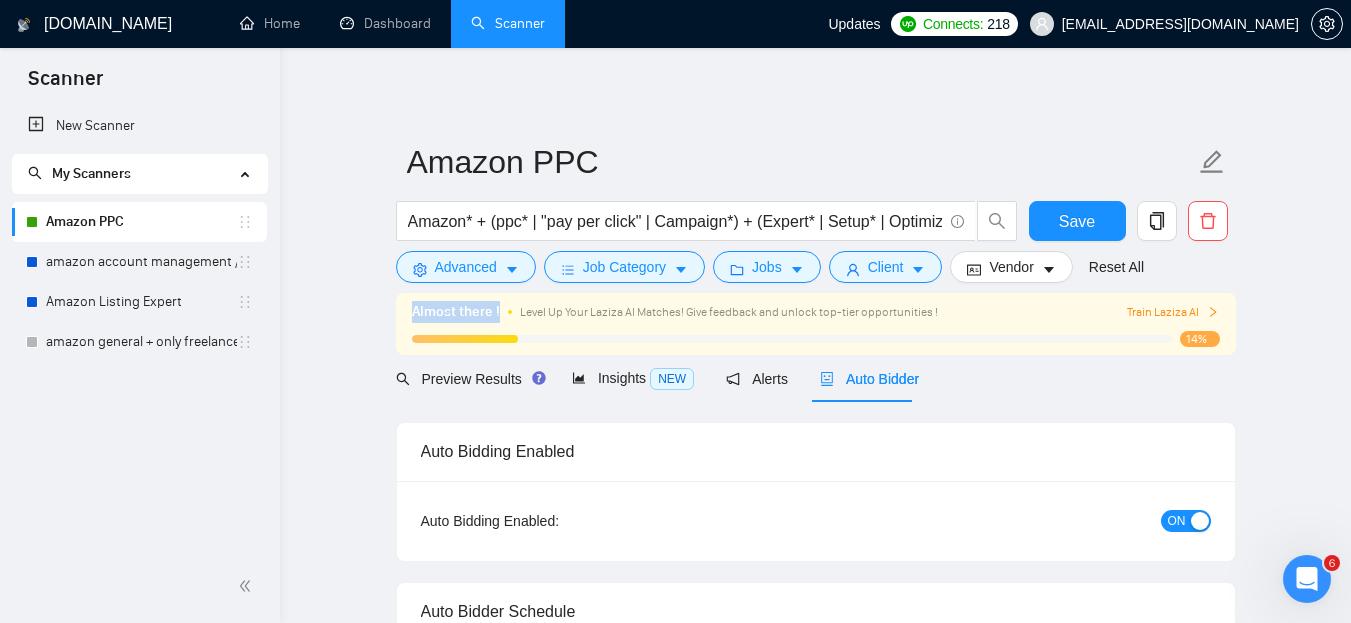 drag, startPoint x: 472, startPoint y: 315, endPoint x: 403, endPoint y: 315, distance: 69 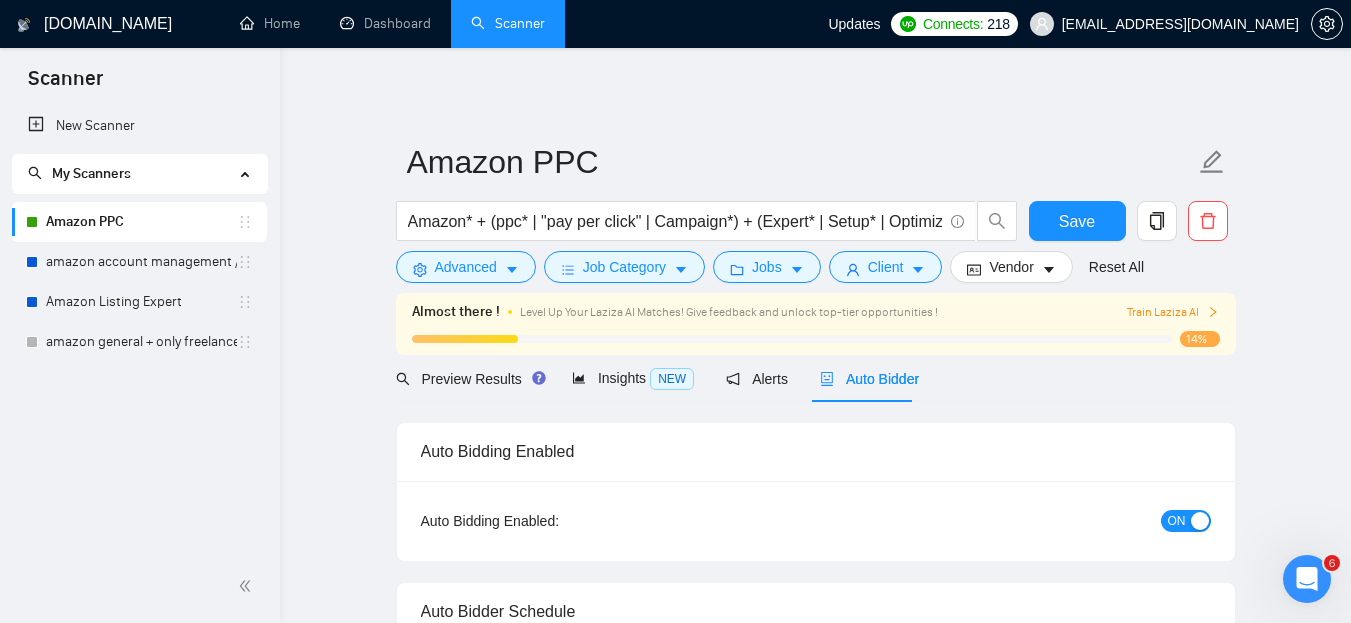 click on "Almost there ! Level Up Your Laziza AI Matches! Give feedback and unlock top-tier opportunities ! Train Laziza AI 14%" at bounding box center [816, 324] 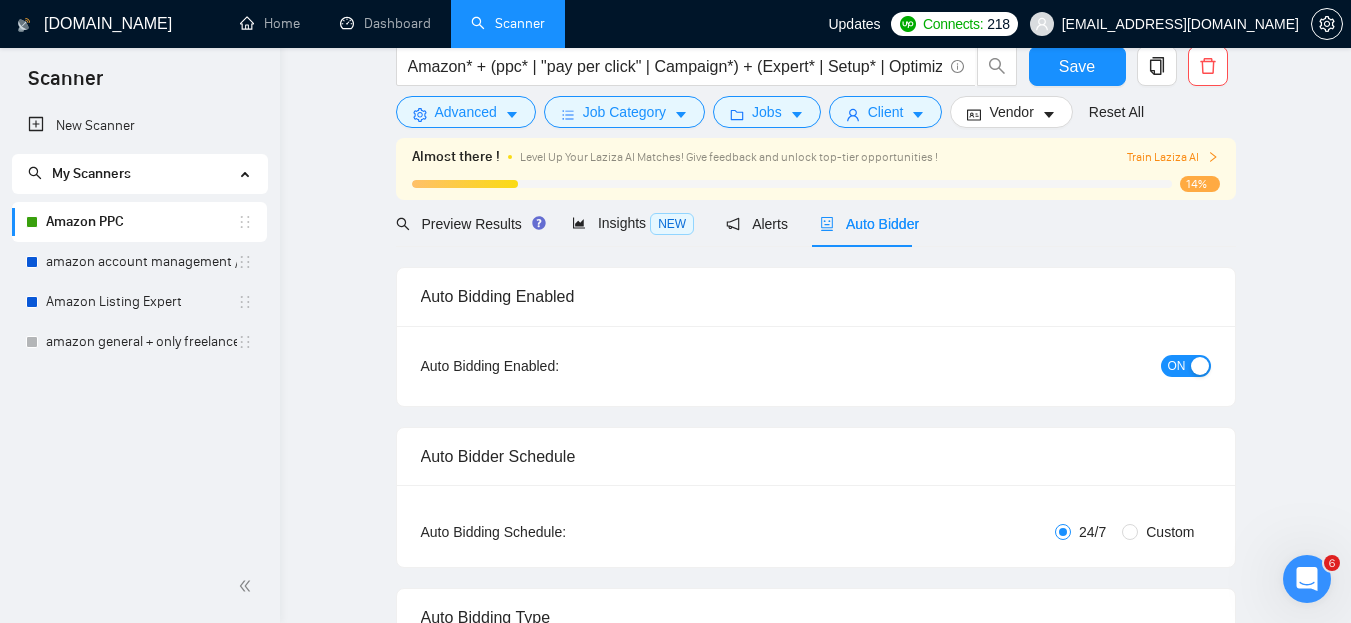 scroll, scrollTop: 0, scrollLeft: 0, axis: both 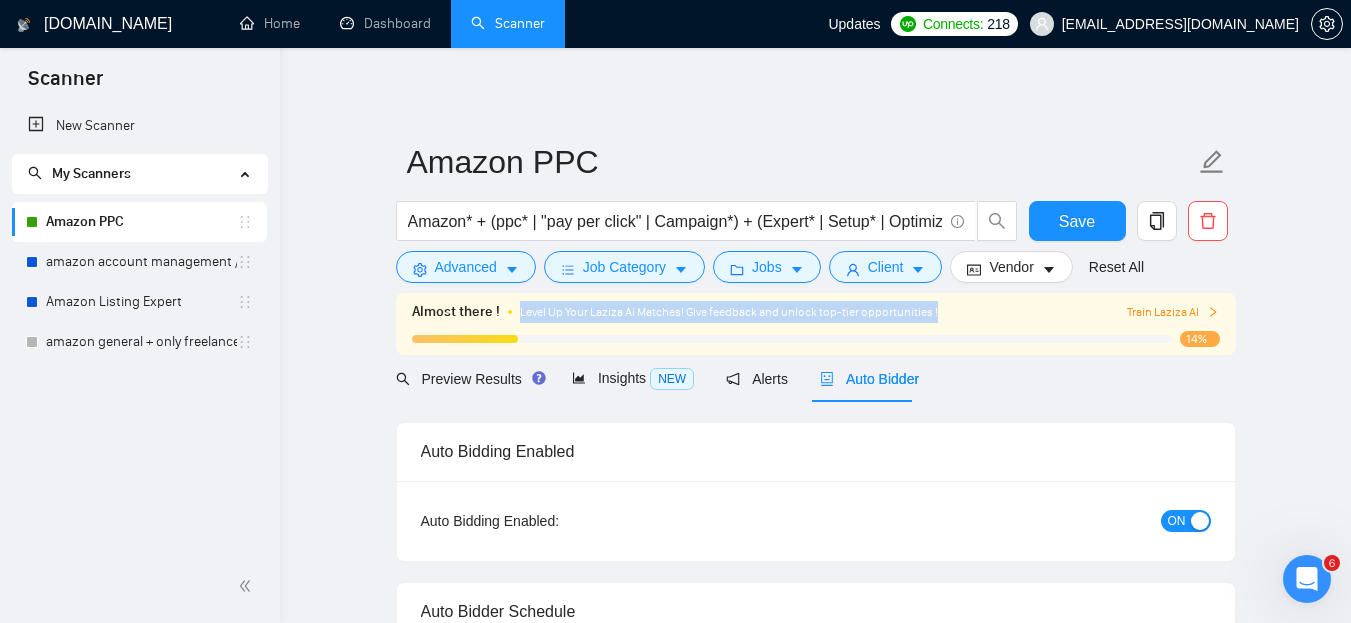 drag, startPoint x: 519, startPoint y: 310, endPoint x: 982, endPoint y: 321, distance: 463.13065 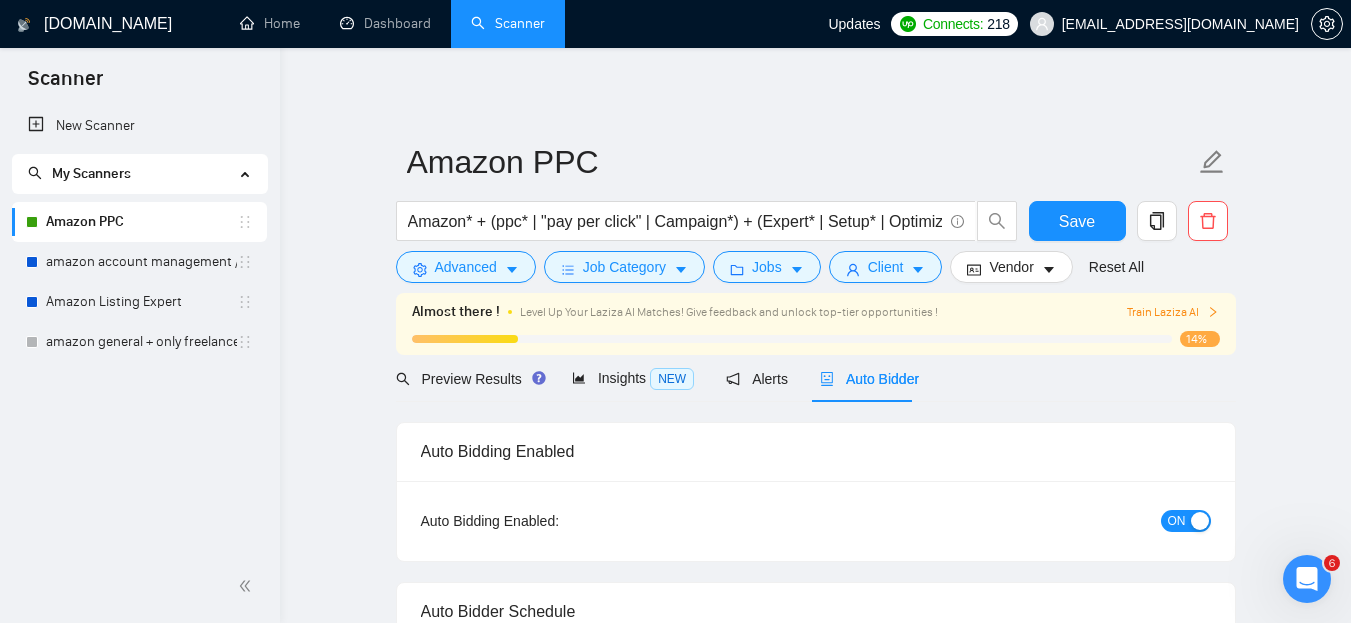 click on "Level Up Your Laziza AI Matches! Give feedback and unlock top-tier opportunities !" at bounding box center [729, 312] 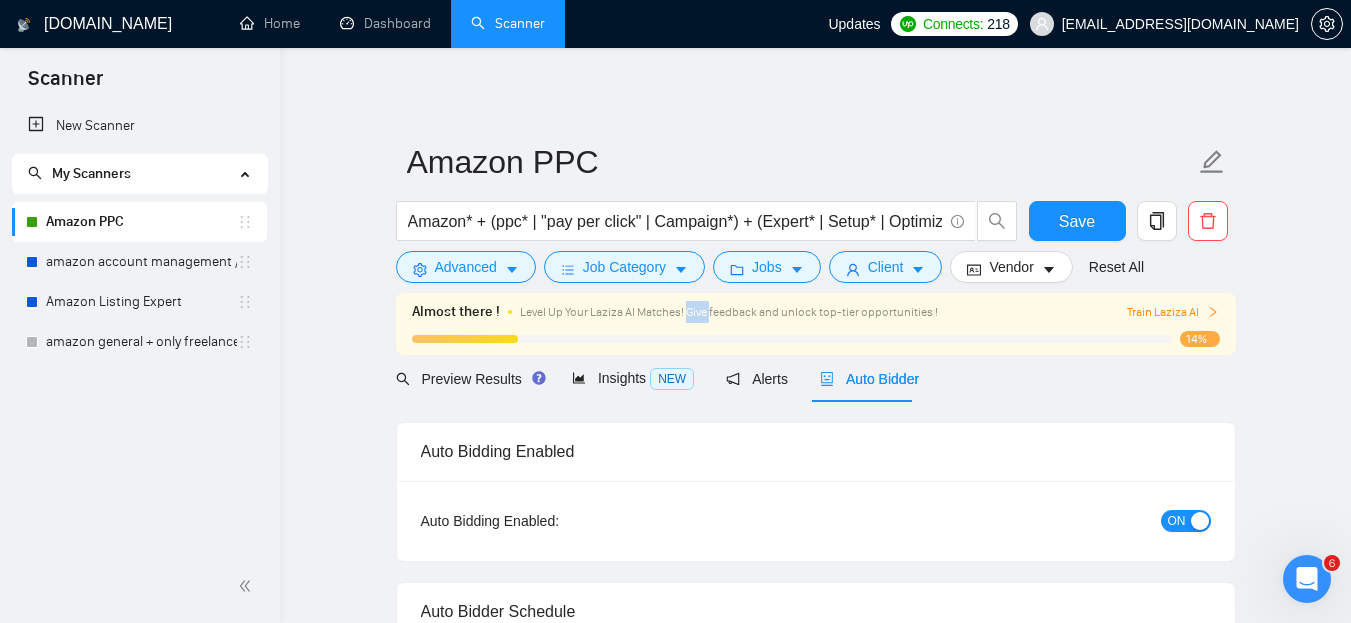 click on "Level Up Your Laziza AI Matches! Give feedback and unlock top-tier opportunities !" at bounding box center (729, 312) 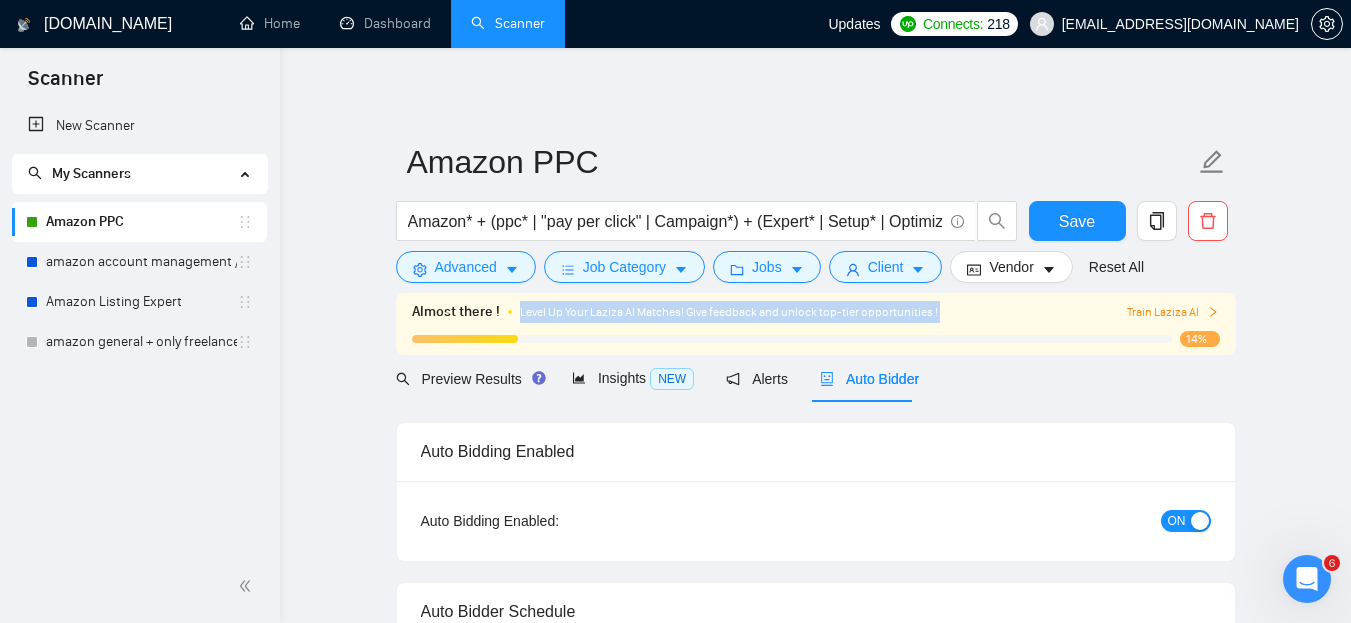 click on "Level Up Your Laziza AI Matches! Give feedback and unlock top-tier opportunities !" at bounding box center [729, 312] 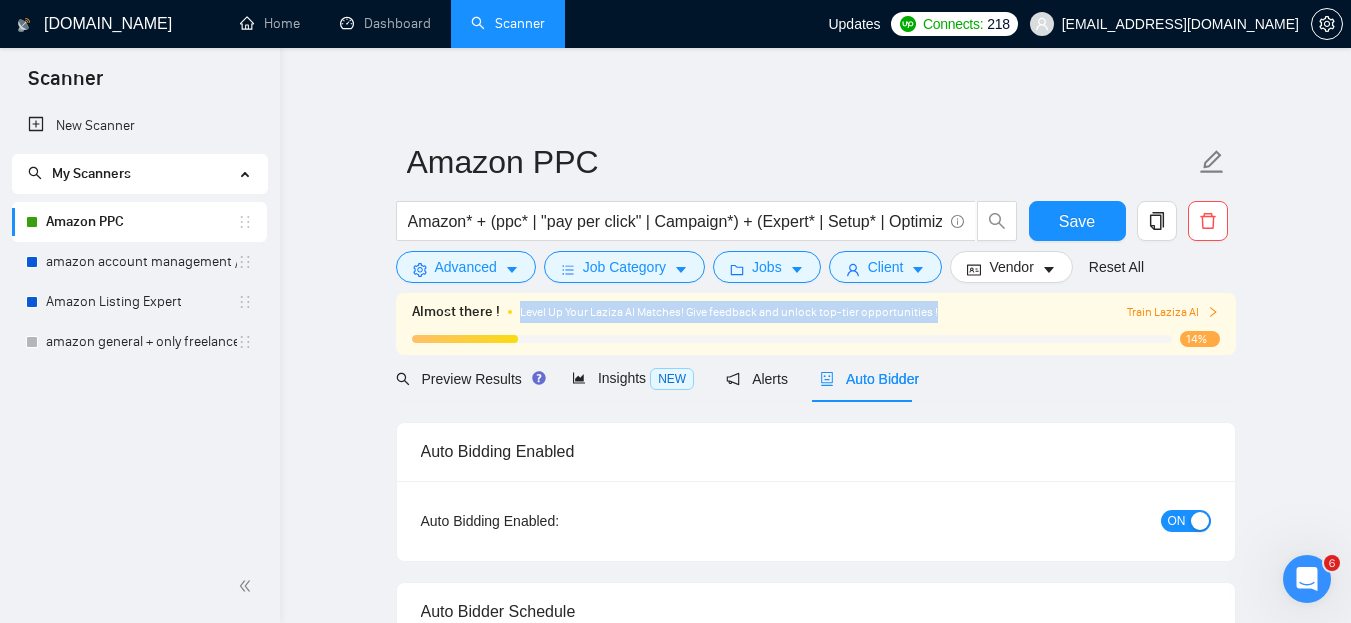 drag, startPoint x: 517, startPoint y: 309, endPoint x: 945, endPoint y: 321, distance: 428.16818 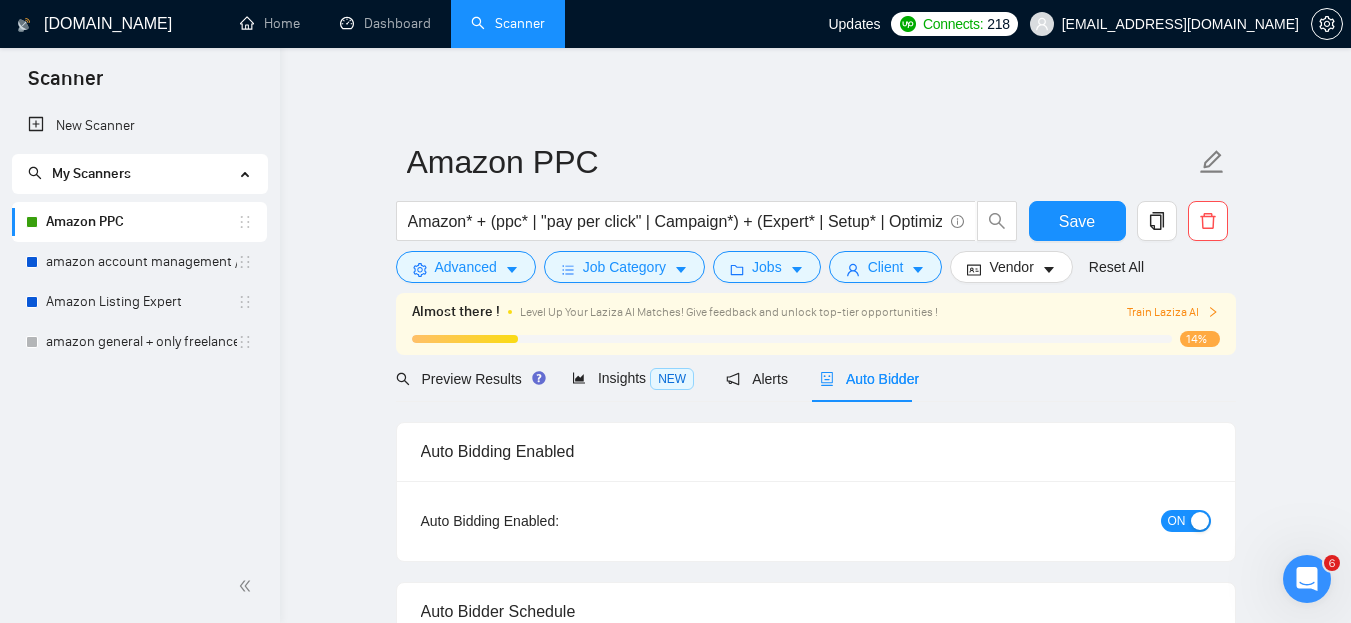 click on "Level Up Your Laziza AI Matches! Give feedback and unlock top-tier opportunities !" at bounding box center (729, 312) 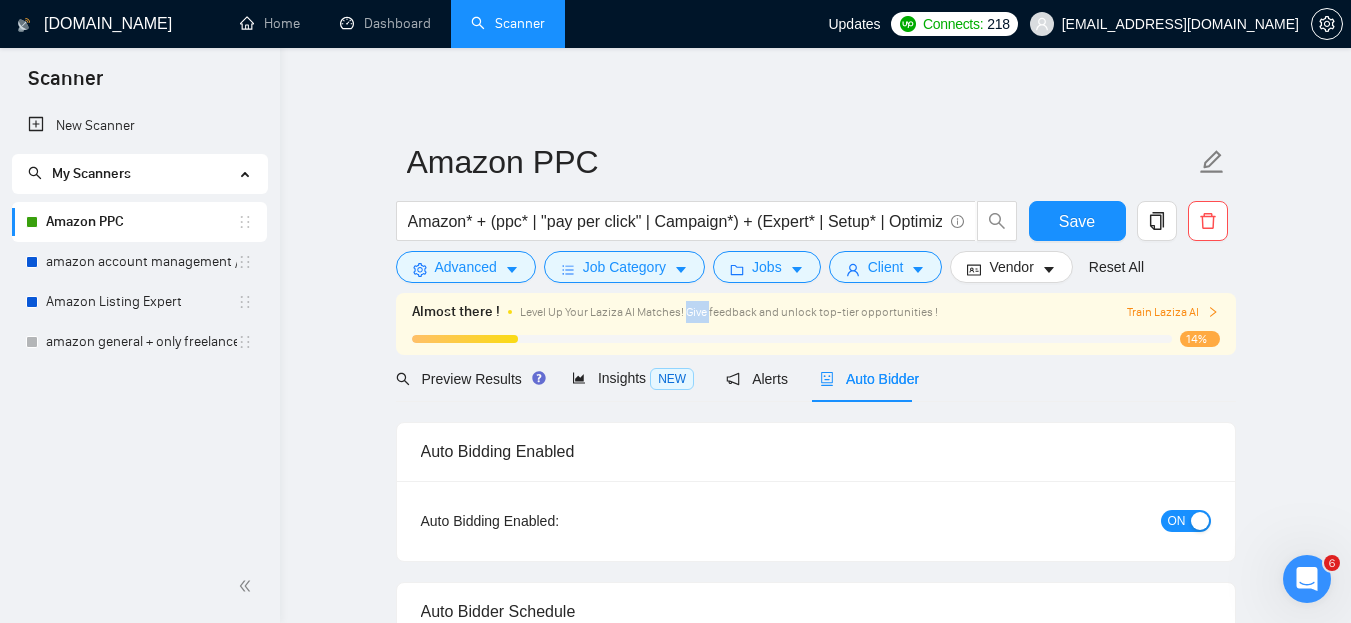 click on "Level Up Your Laziza AI Matches! Give feedback and unlock top-tier opportunities !" at bounding box center (729, 312) 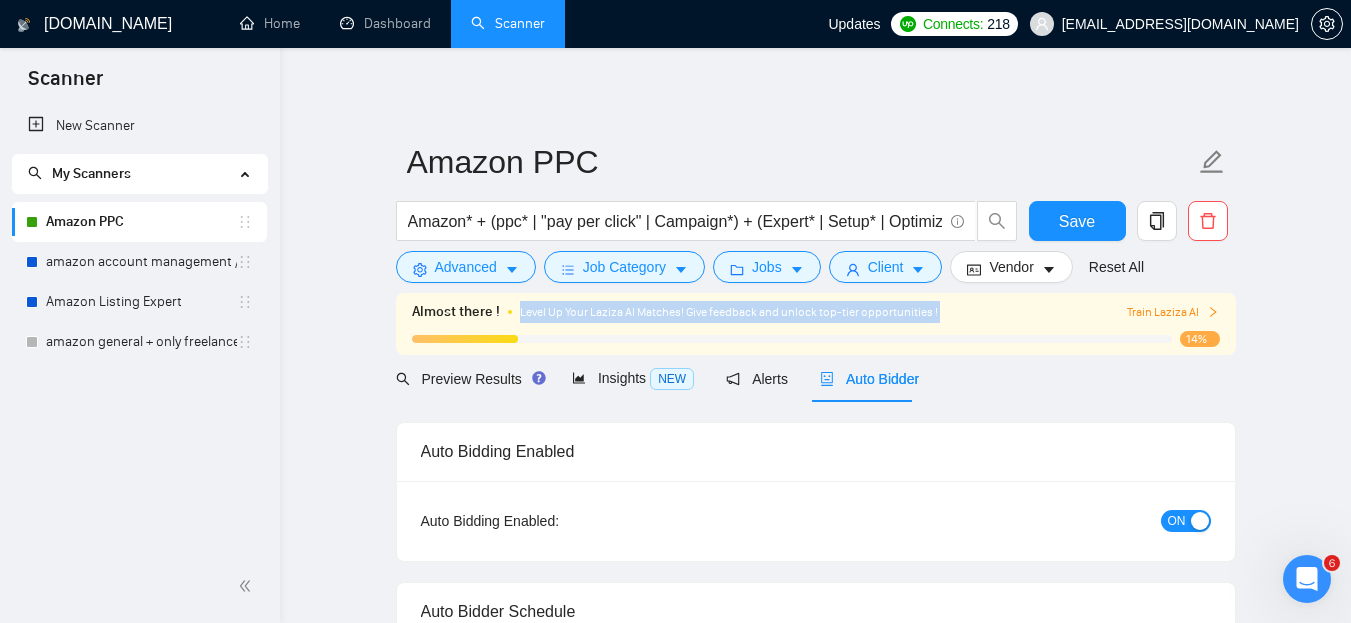 click on "Level Up Your Laziza AI Matches! Give feedback and unlock top-tier opportunities !" at bounding box center (729, 312) 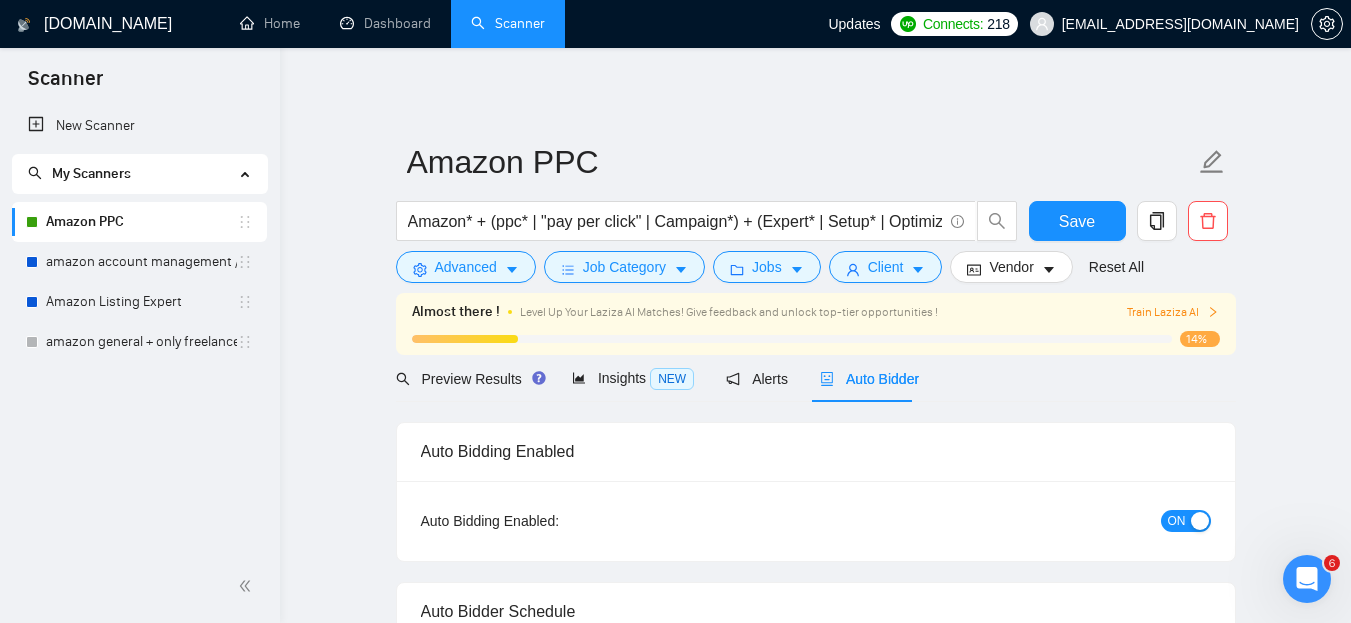 click on "Level Up Your Laziza AI Matches! Give feedback and unlock top-tier opportunities !" at bounding box center (729, 312) 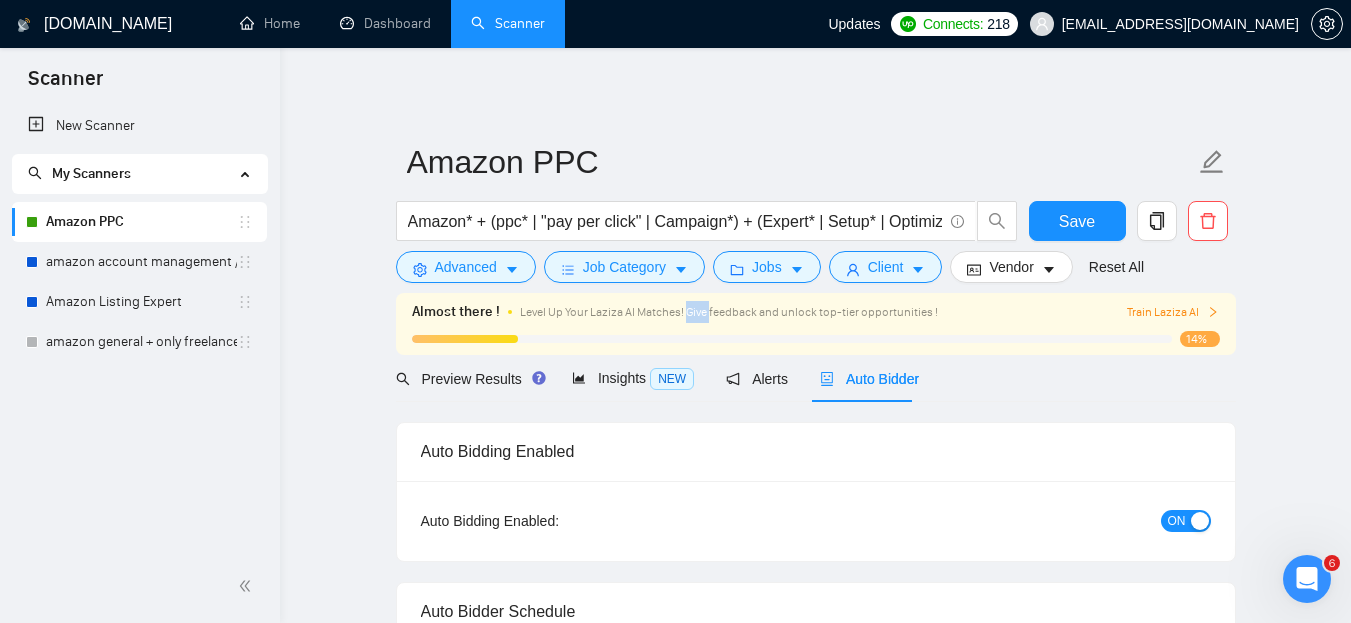 click on "Level Up Your Laziza AI Matches! Give feedback and unlock top-tier opportunities !" at bounding box center (729, 312) 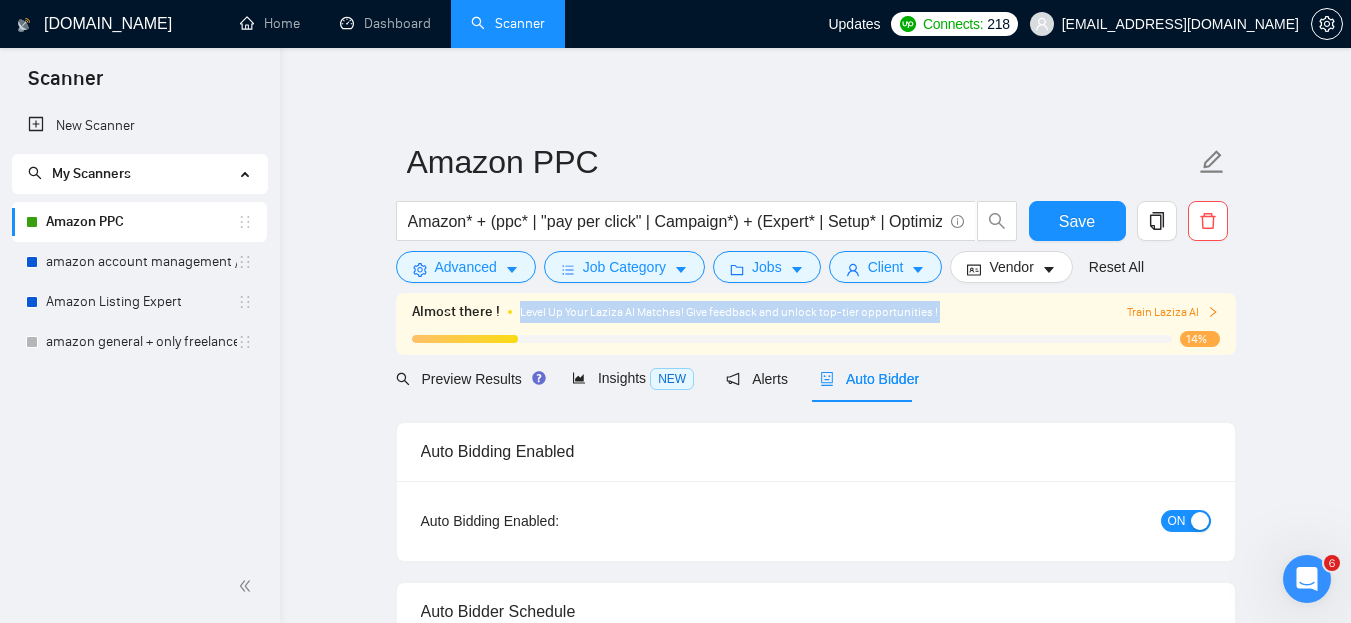 click on "Level Up Your Laziza AI Matches! Give feedback and unlock top-tier opportunities !" at bounding box center (729, 312) 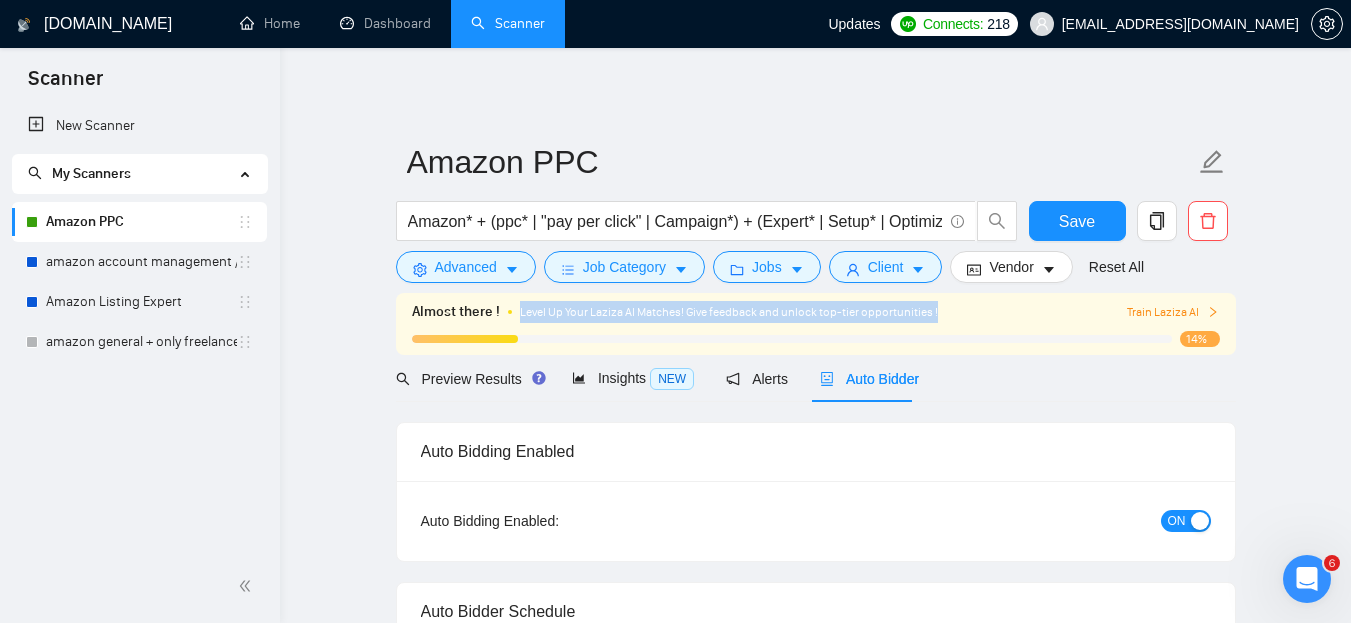 drag, startPoint x: 516, startPoint y: 310, endPoint x: 949, endPoint y: 318, distance: 433.07388 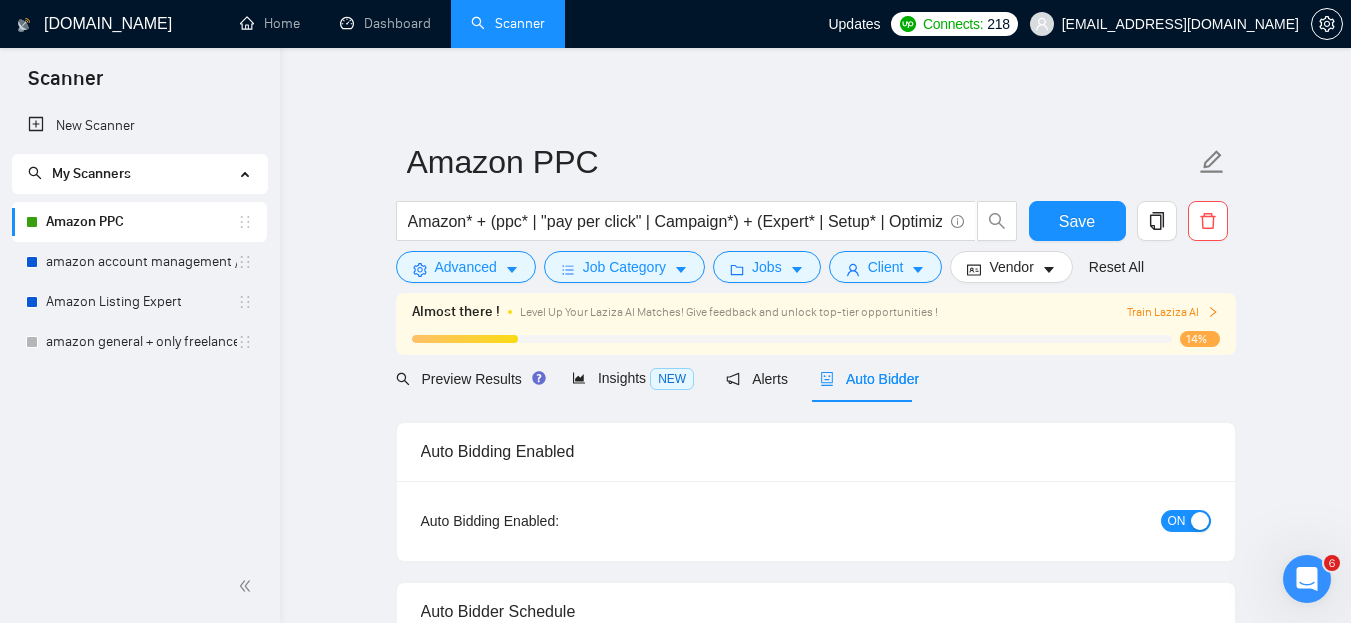 click on "Level Up Your Laziza AI Matches! Give feedback and unlock top-tier opportunities !" at bounding box center [729, 312] 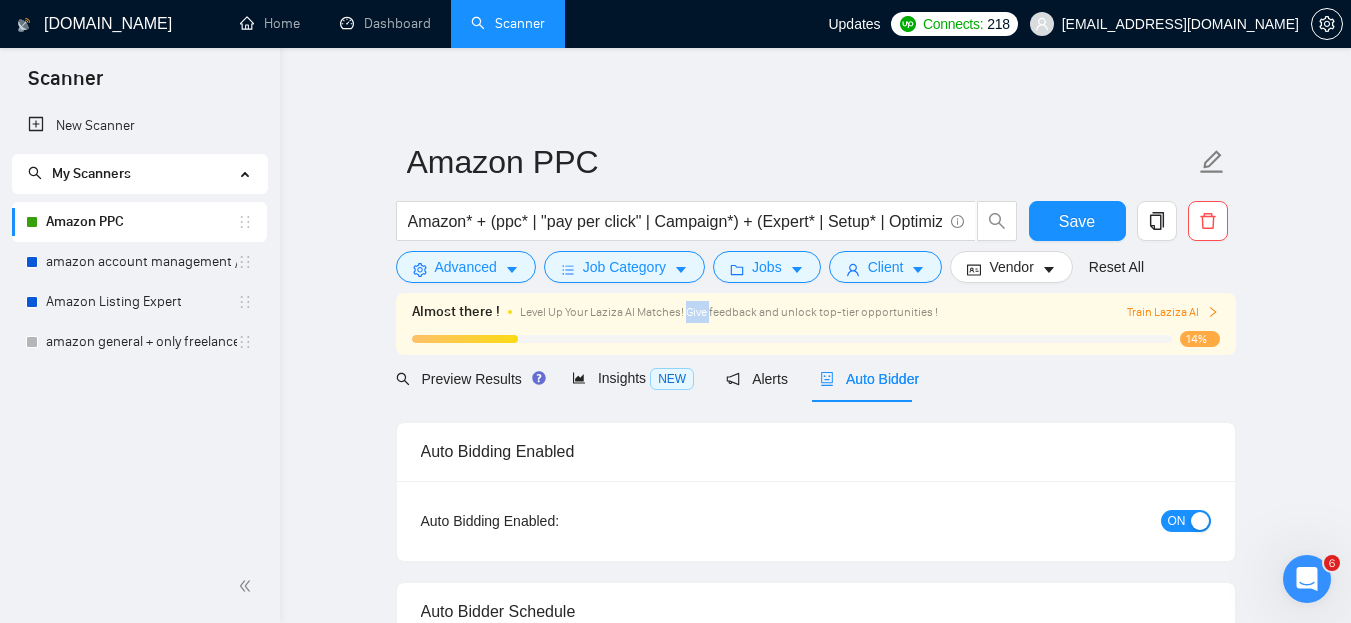 click on "Level Up Your Laziza AI Matches! Give feedback and unlock top-tier opportunities !" at bounding box center (729, 312) 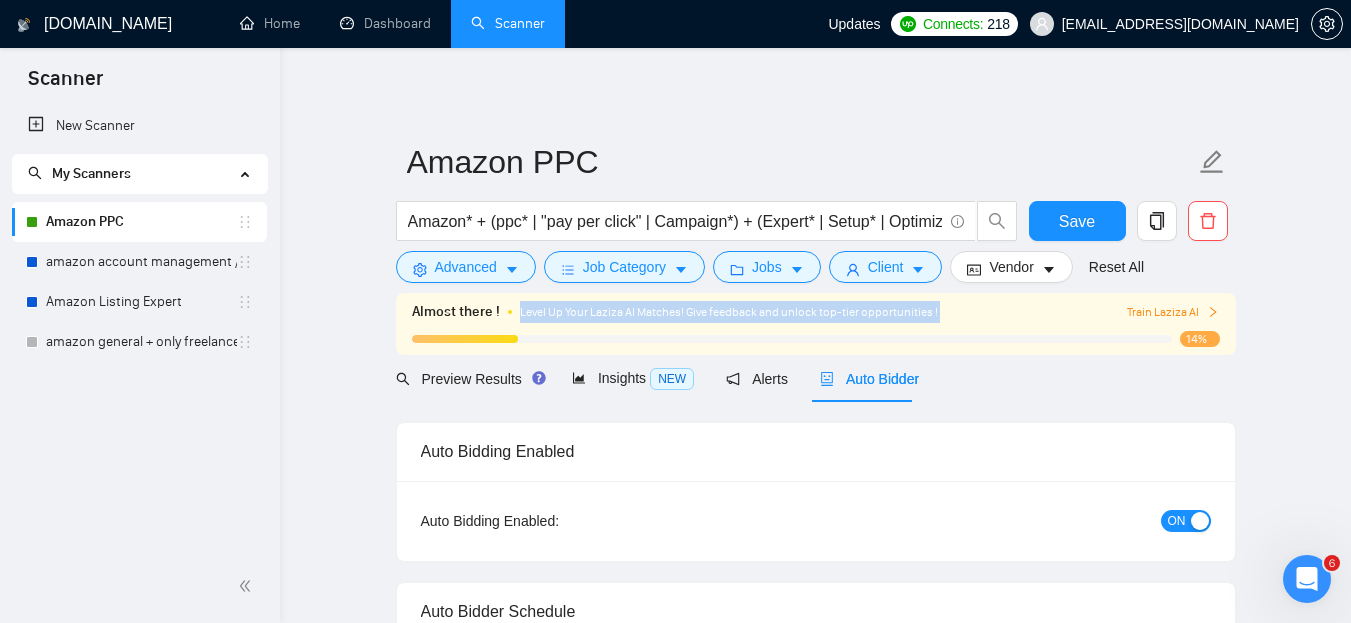 click on "Level Up Your Laziza AI Matches! Give feedback and unlock top-tier opportunities !" at bounding box center (729, 312) 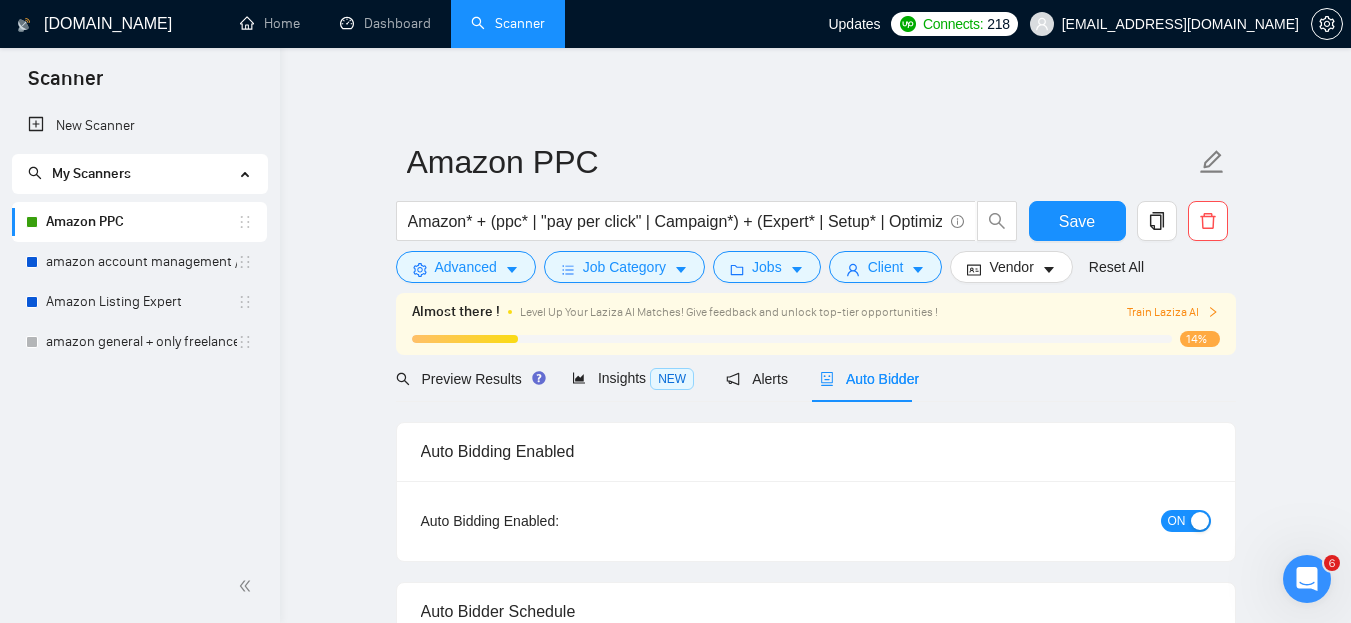 click on "Level Up Your Laziza AI Matches! Give feedback and unlock top-tier opportunities !" at bounding box center (729, 312) 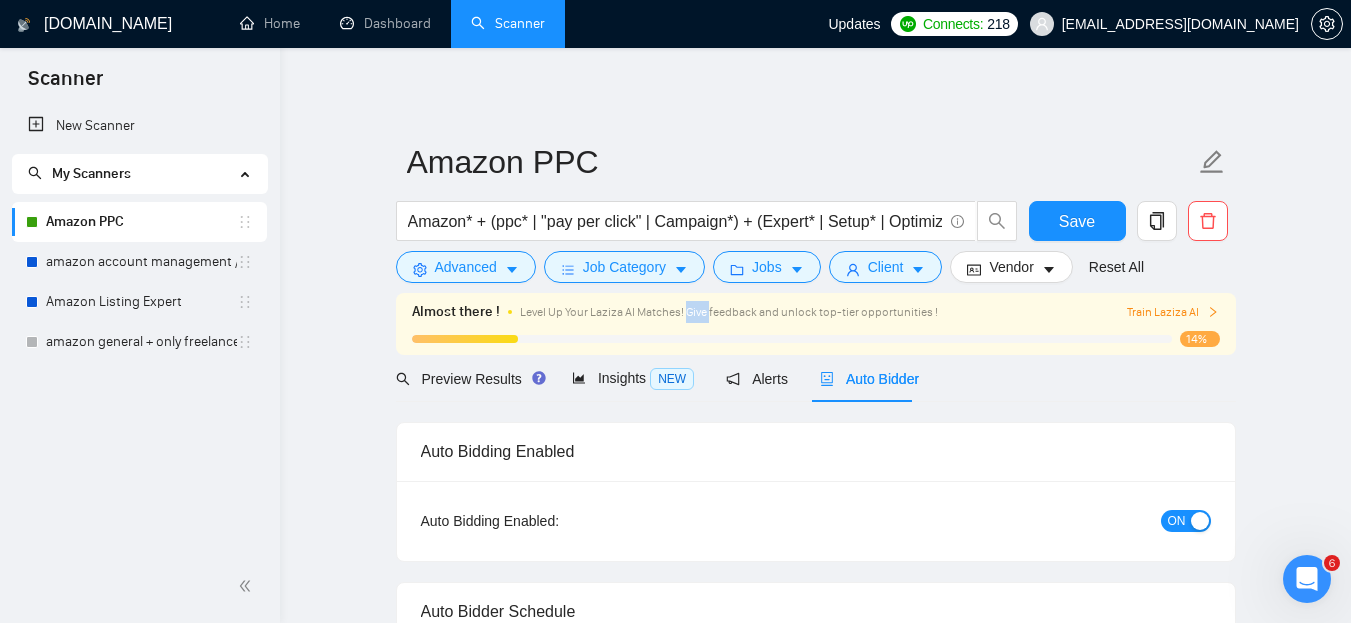 click on "Level Up Your Laziza AI Matches! Give feedback and unlock top-tier opportunities !" at bounding box center [729, 312] 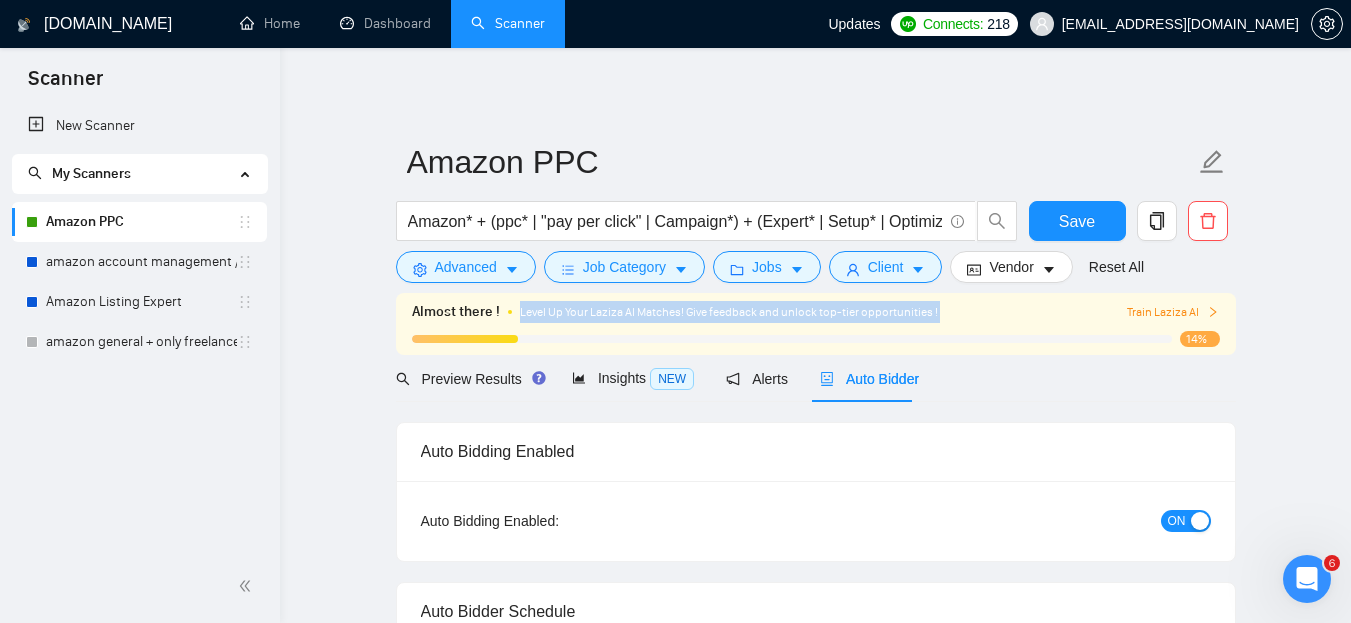 click on "Level Up Your Laziza AI Matches! Give feedback and unlock top-tier opportunities !" at bounding box center [729, 312] 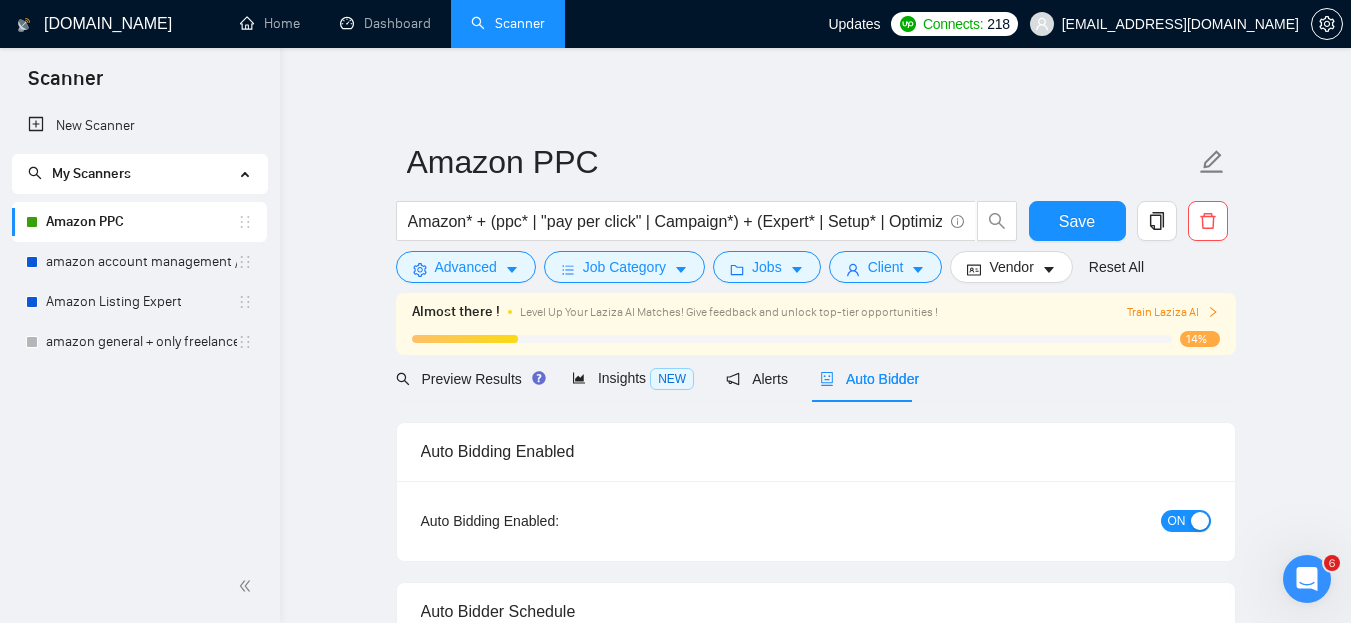 click on "Level Up Your Laziza AI Matches! Give feedback and unlock top-tier opportunities !" at bounding box center (729, 312) 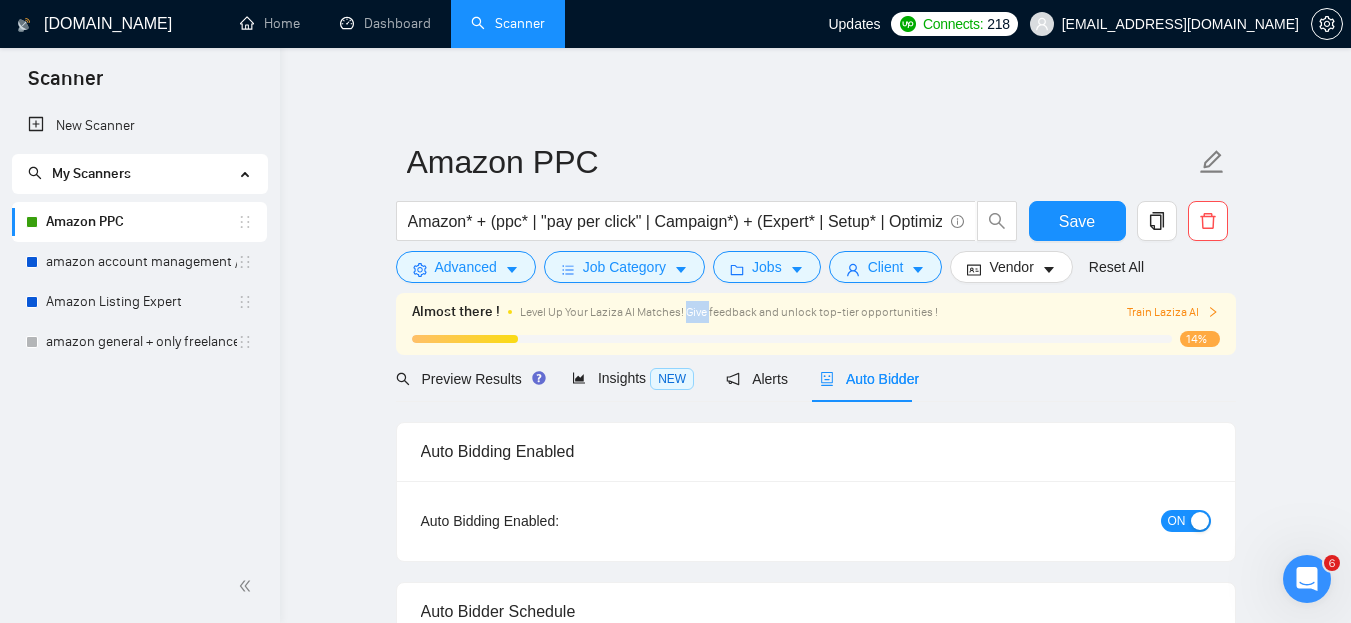 click on "Level Up Your Laziza AI Matches! Give feedback and unlock top-tier opportunities !" at bounding box center (729, 312) 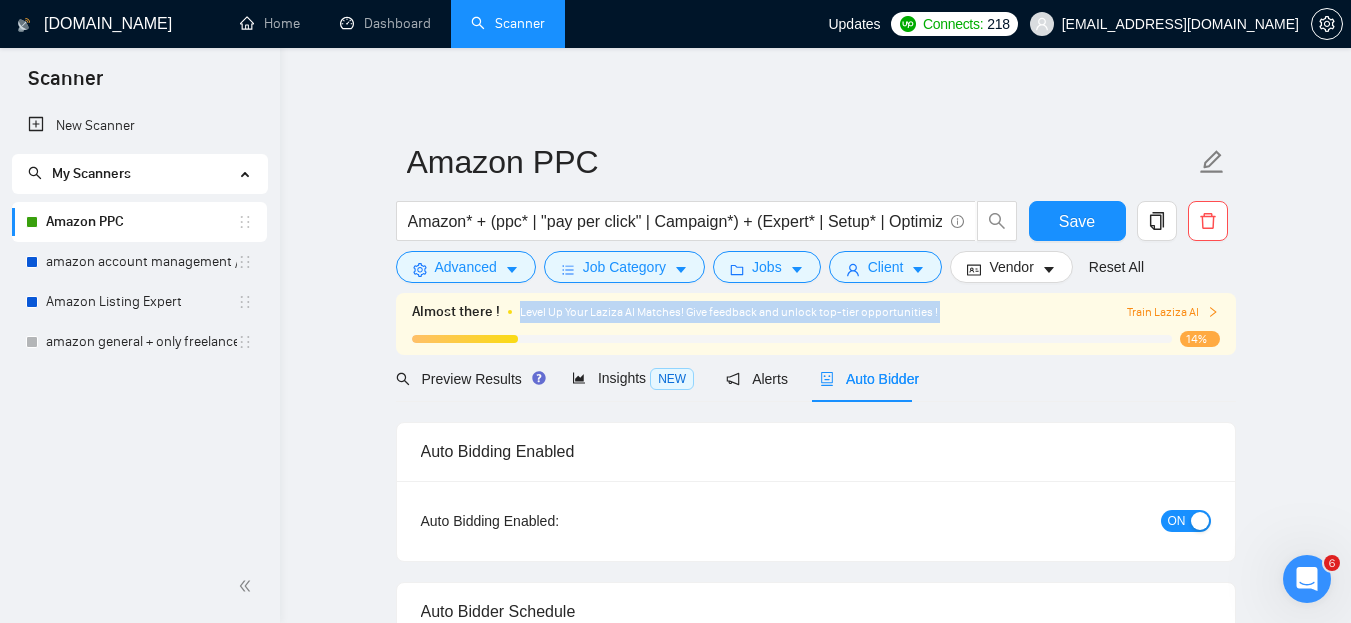 click on "Level Up Your Laziza AI Matches! Give feedback and unlock top-tier opportunities !" at bounding box center (729, 312) 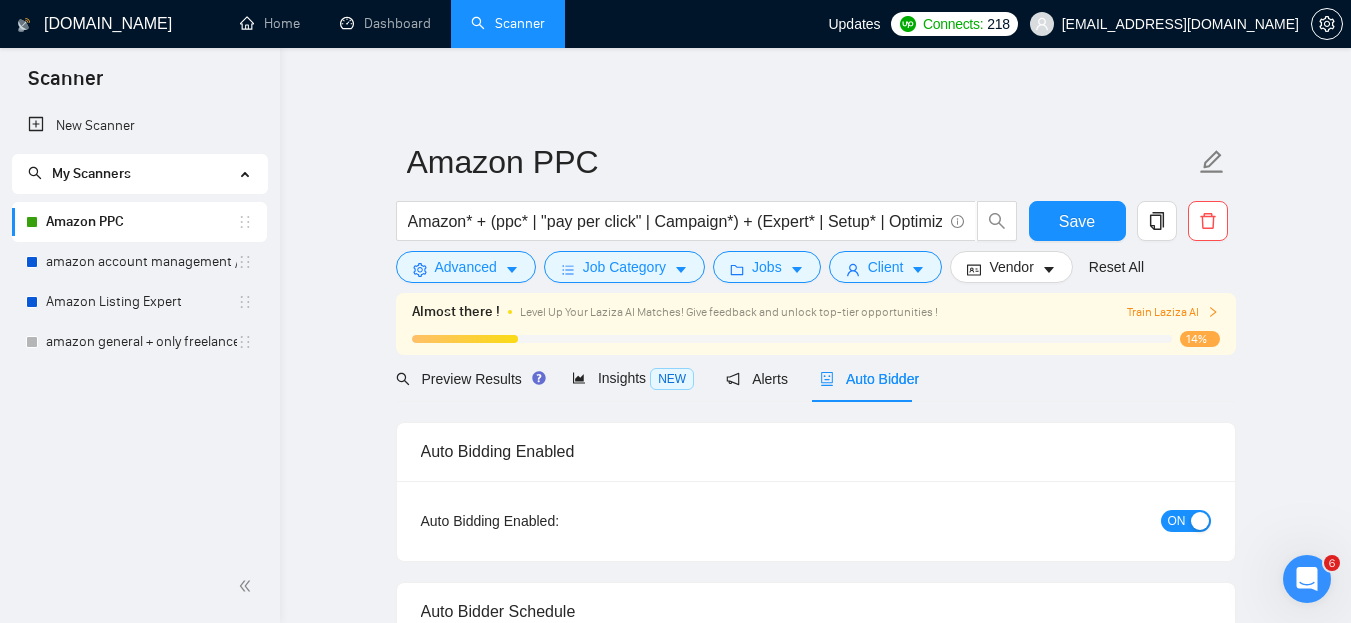 click on "Level Up Your Laziza AI Matches! Give feedback and unlock top-tier opportunities !" at bounding box center (729, 312) 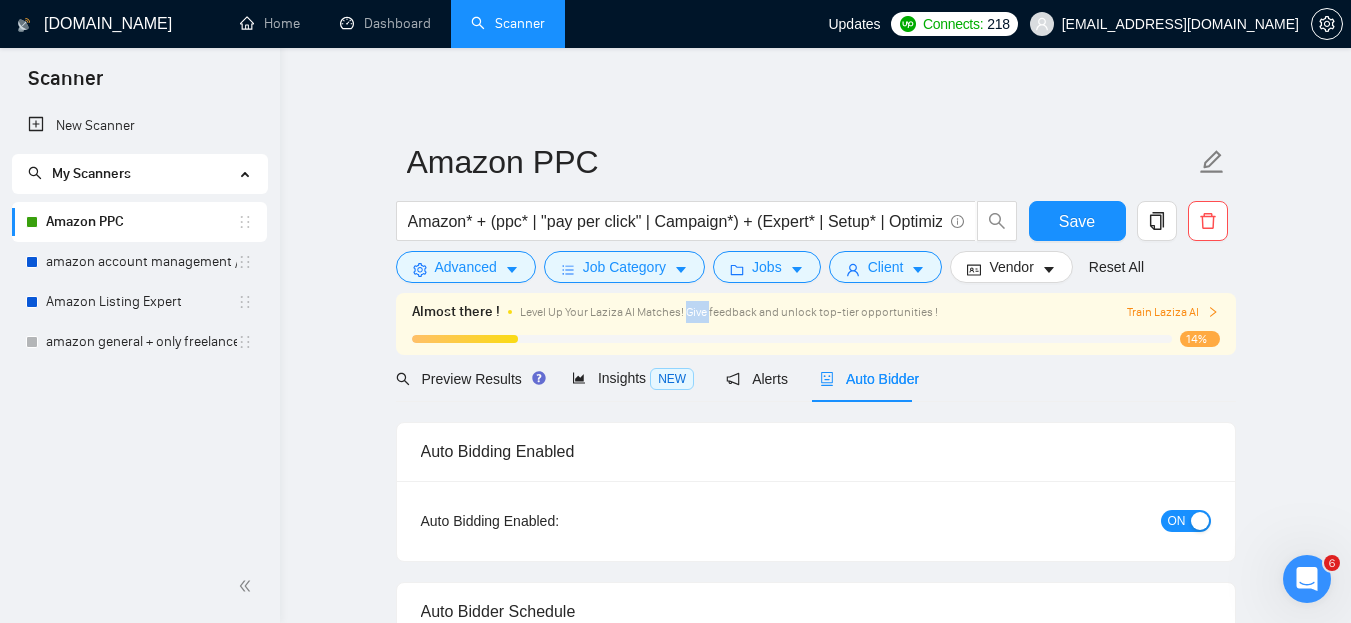 click on "Level Up Your Laziza AI Matches! Give feedback and unlock top-tier opportunities !" at bounding box center (729, 312) 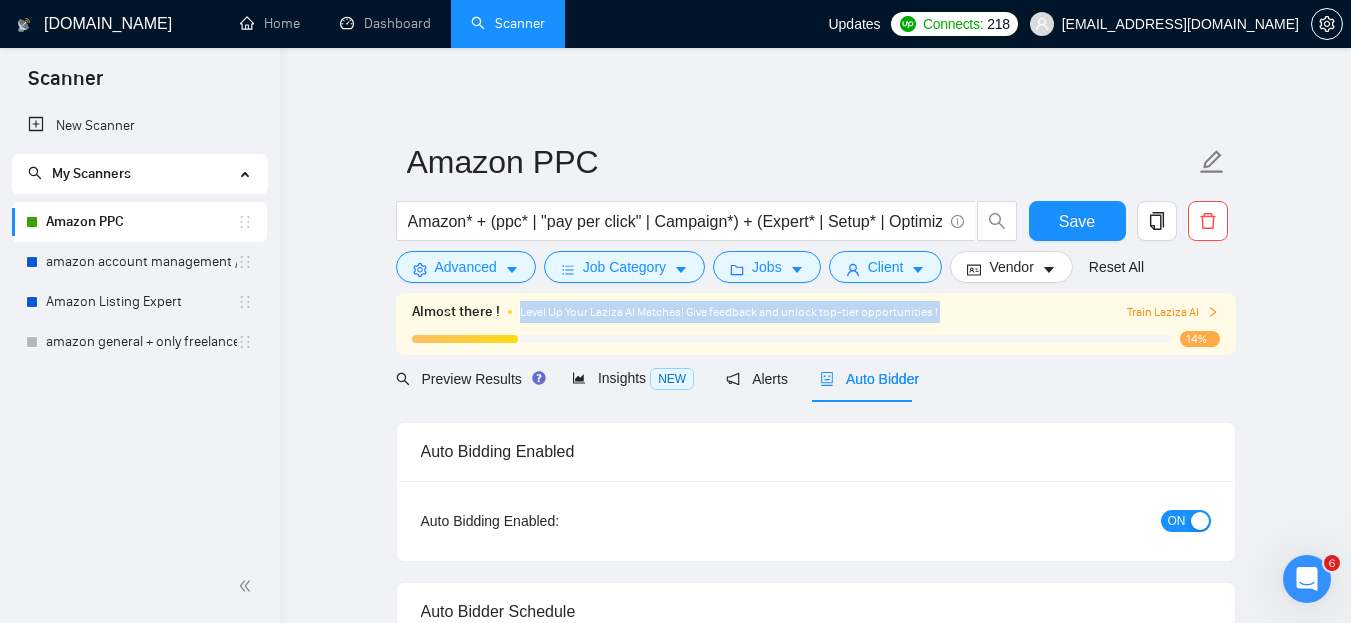 click on "Level Up Your Laziza AI Matches! Give feedback and unlock top-tier opportunities !" at bounding box center [729, 312] 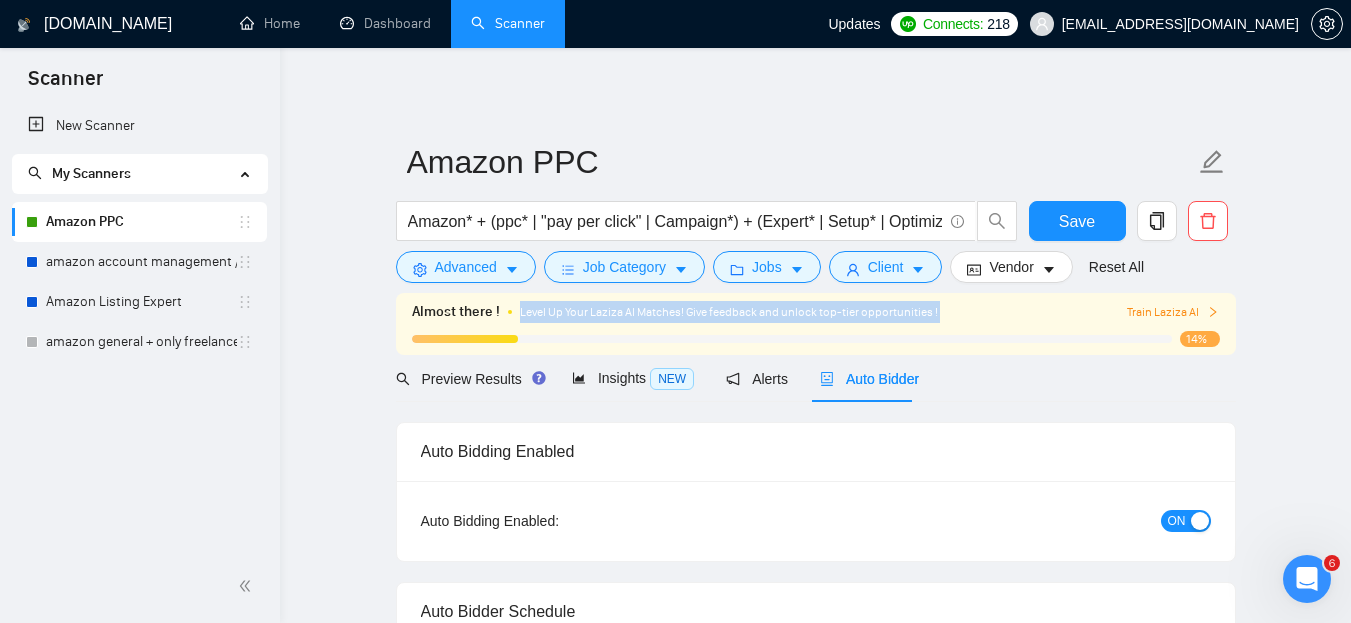 click on "Level Up Your Laziza AI Matches! Give feedback and unlock top-tier opportunities !" at bounding box center (729, 312) 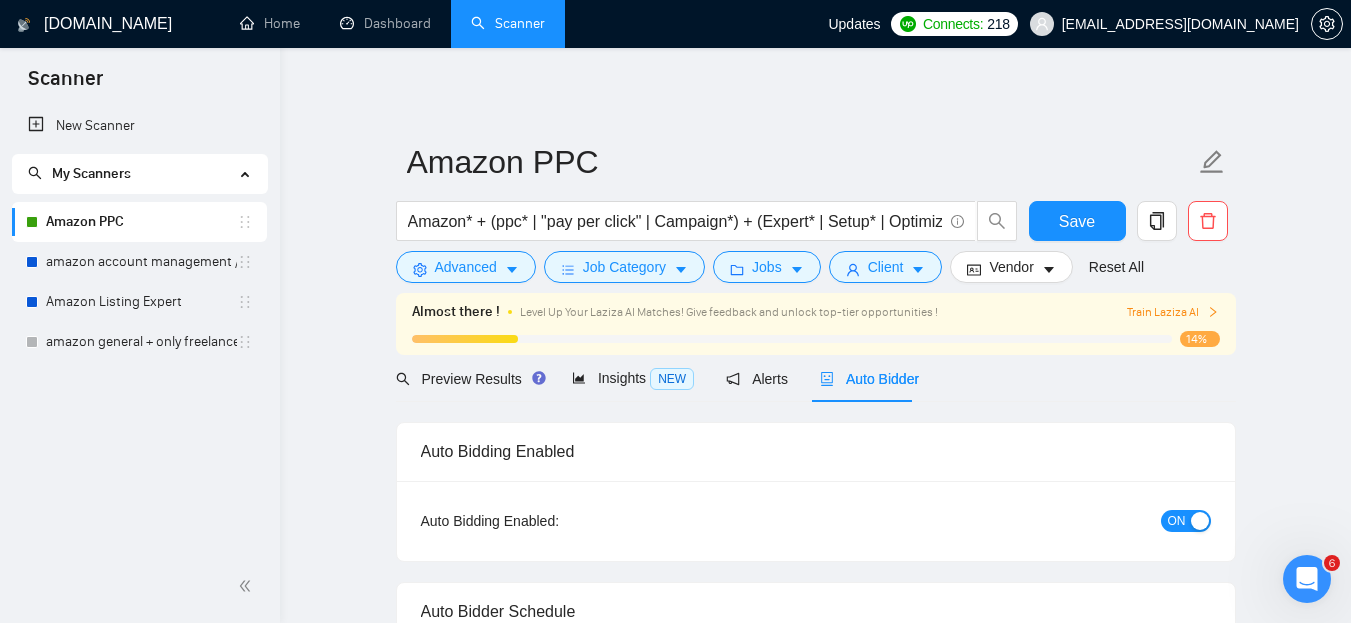 click on "Level Up Your Laziza AI Matches! Give feedback and unlock top-tier opportunities !" at bounding box center (729, 312) 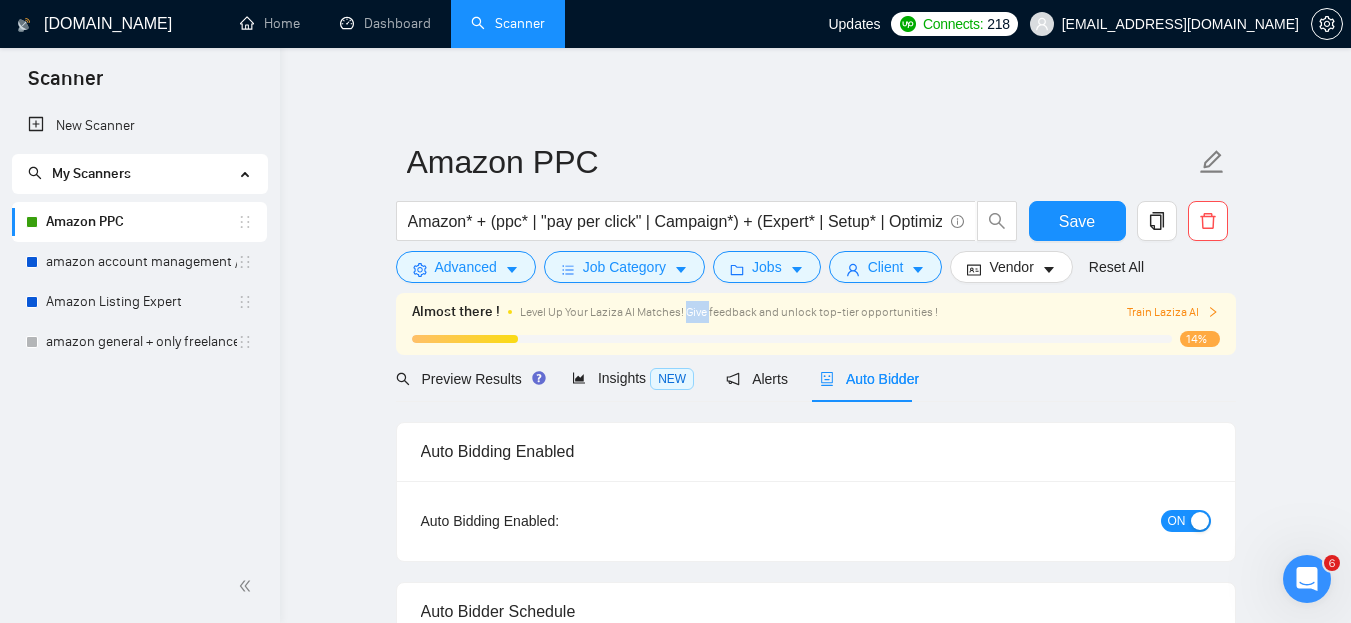 click on "Level Up Your Laziza AI Matches! Give feedback and unlock top-tier opportunities !" at bounding box center (729, 312) 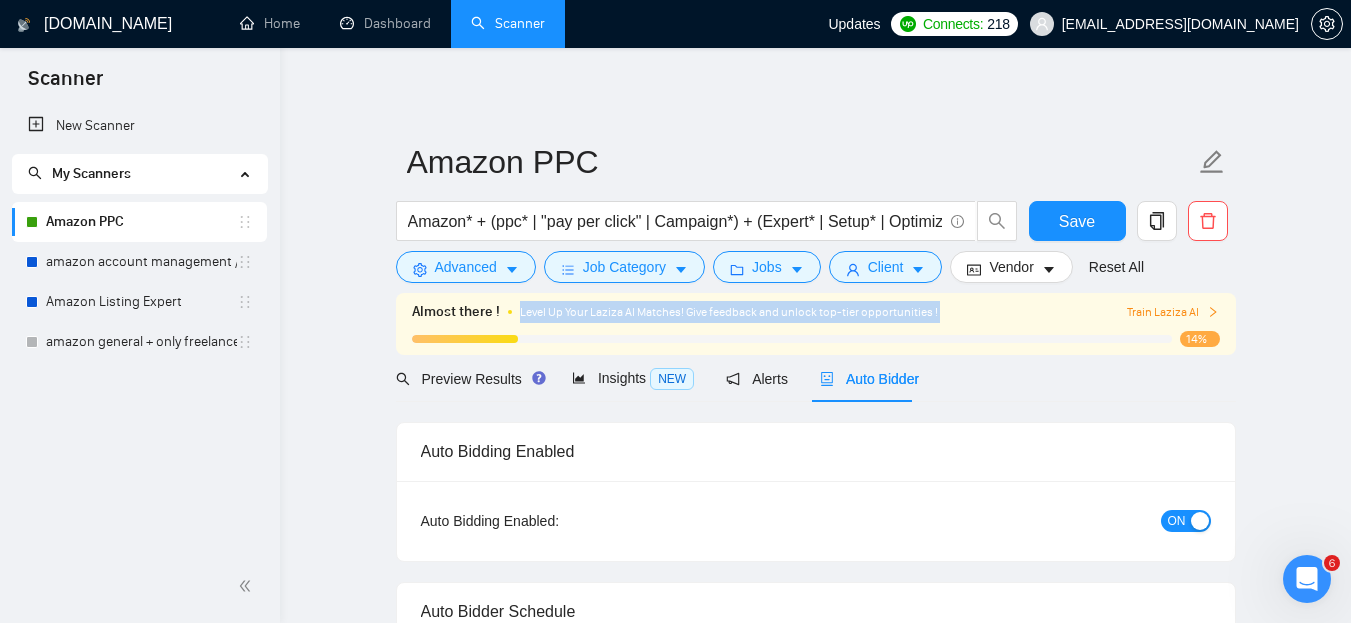 click on "Level Up Your Laziza AI Matches! Give feedback and unlock top-tier opportunities !" at bounding box center (729, 312) 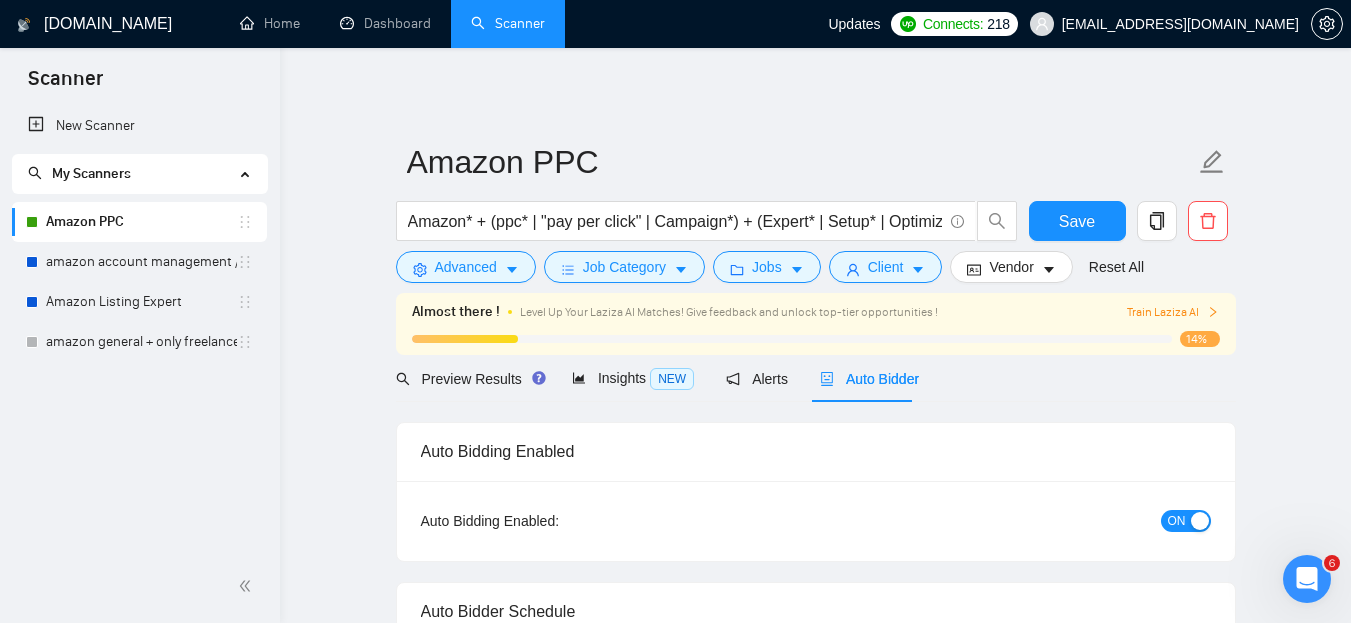 click on "Level Up Your Laziza AI Matches! Give feedback and unlock top-tier opportunities !" at bounding box center [729, 312] 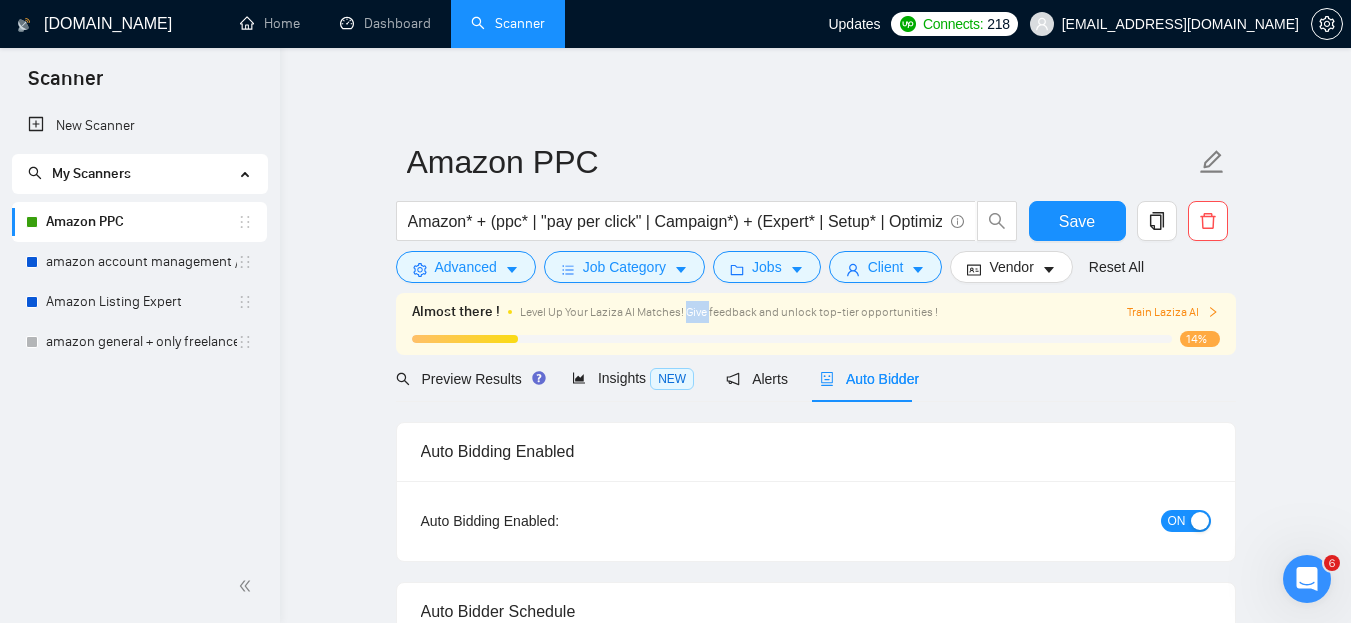 click on "Level Up Your Laziza AI Matches! Give feedback and unlock top-tier opportunities !" at bounding box center [729, 312] 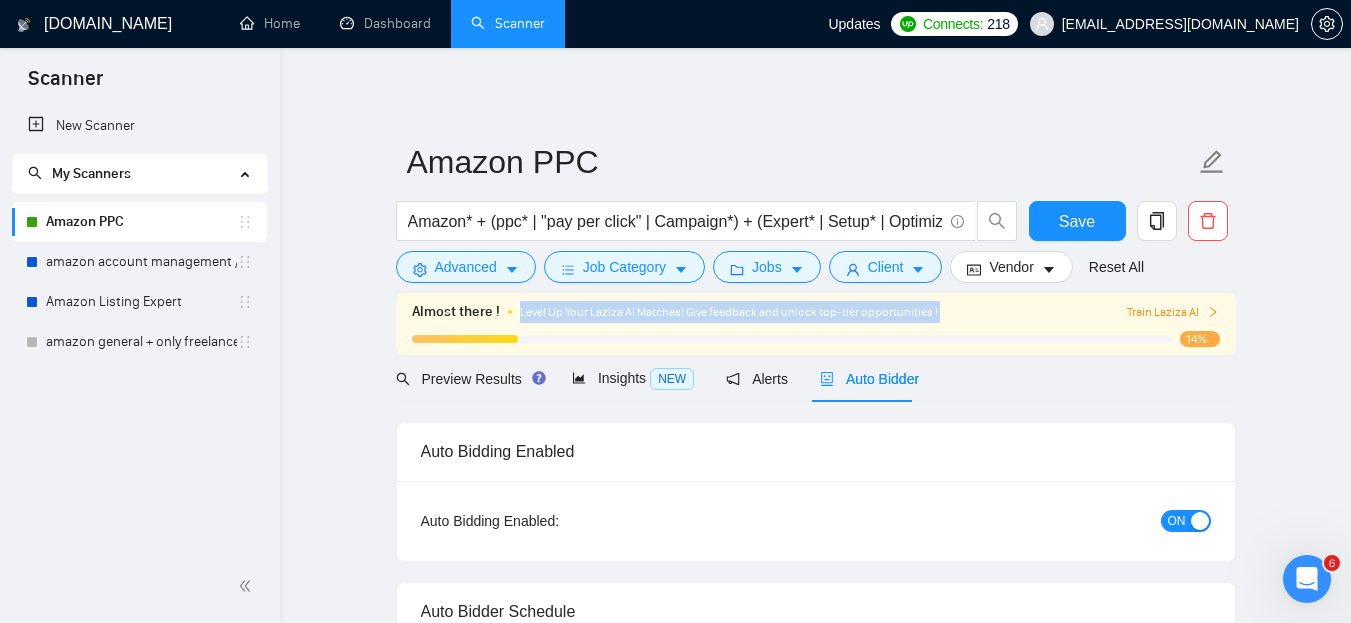click on "Level Up Your Laziza AI Matches! Give feedback and unlock top-tier opportunities !" at bounding box center [729, 312] 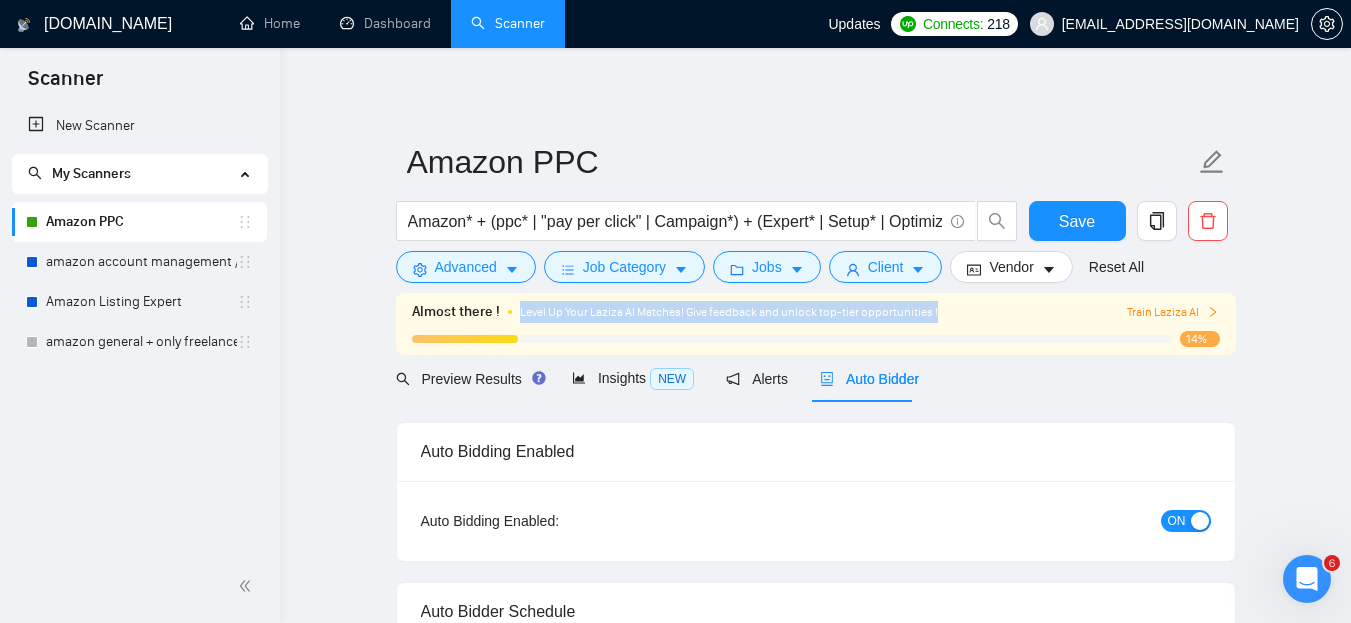 drag, startPoint x: 520, startPoint y: 310, endPoint x: 941, endPoint y: 312, distance: 421.00476 